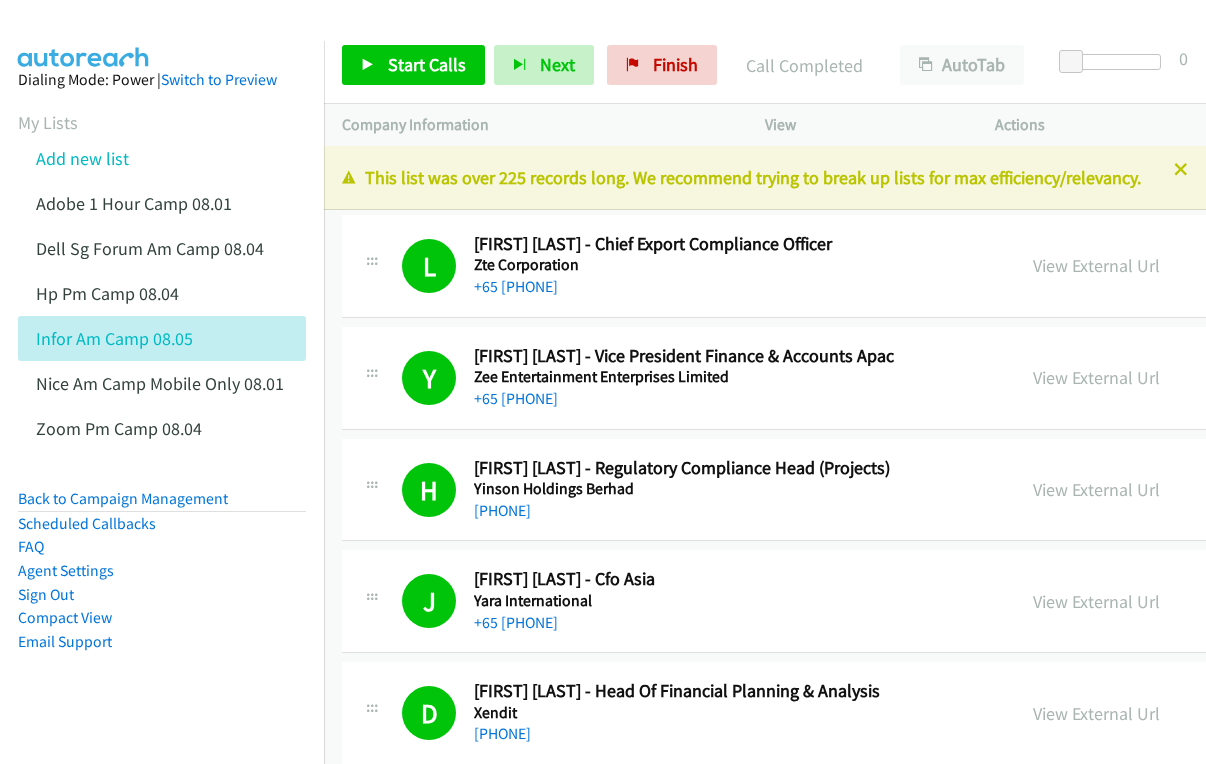 scroll, scrollTop: 0, scrollLeft: 0, axis: both 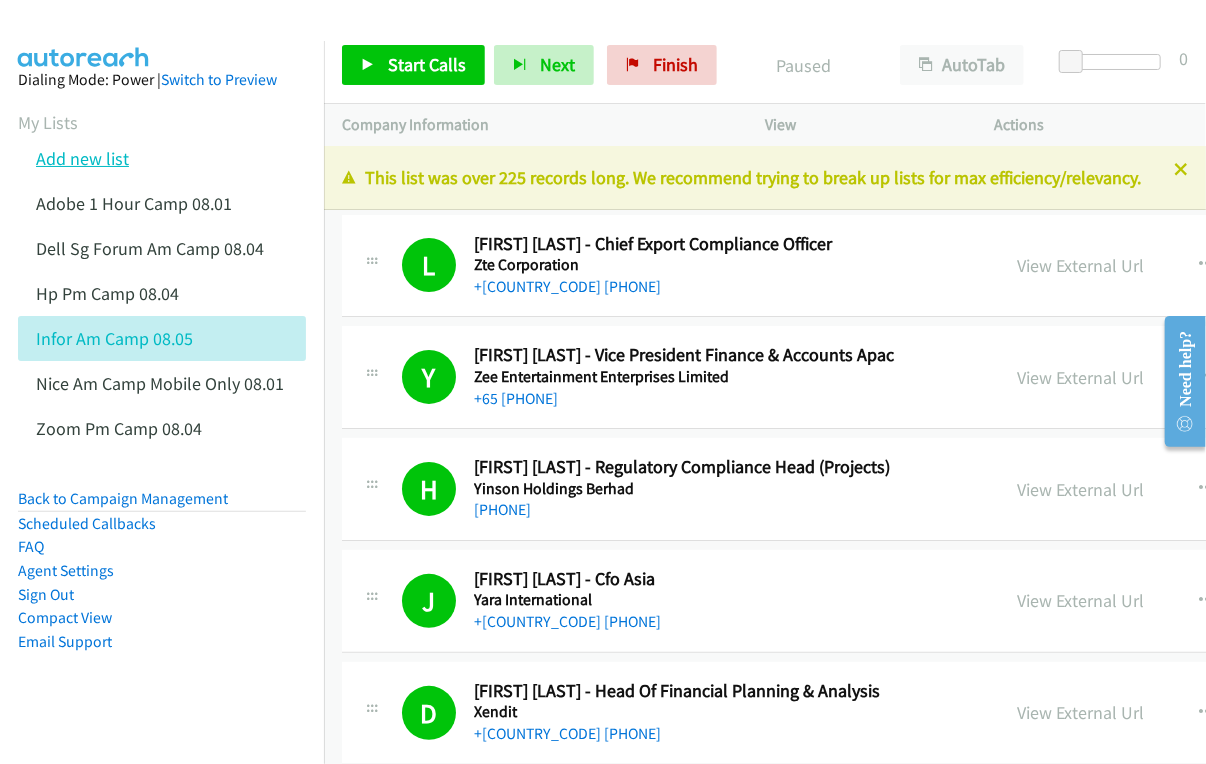 click on "Add new list" at bounding box center [82, 158] 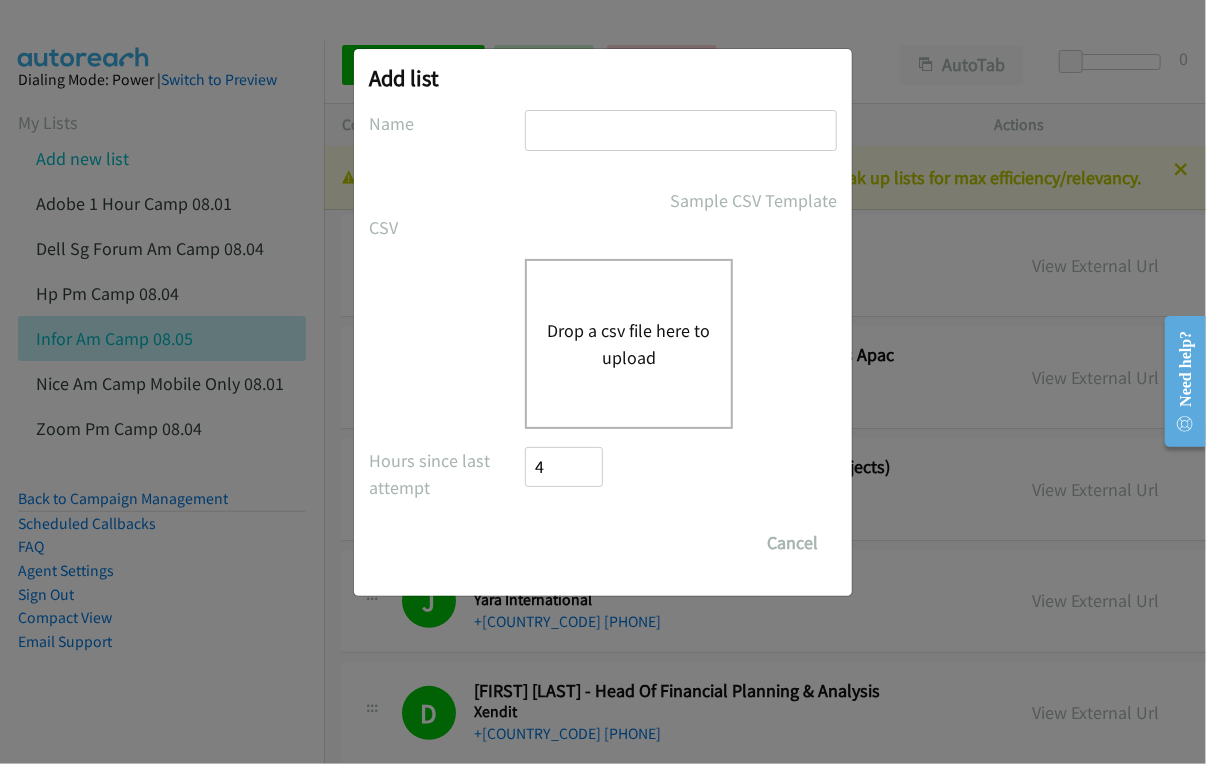 click on "Drop a csv file here to upload" at bounding box center (629, 344) 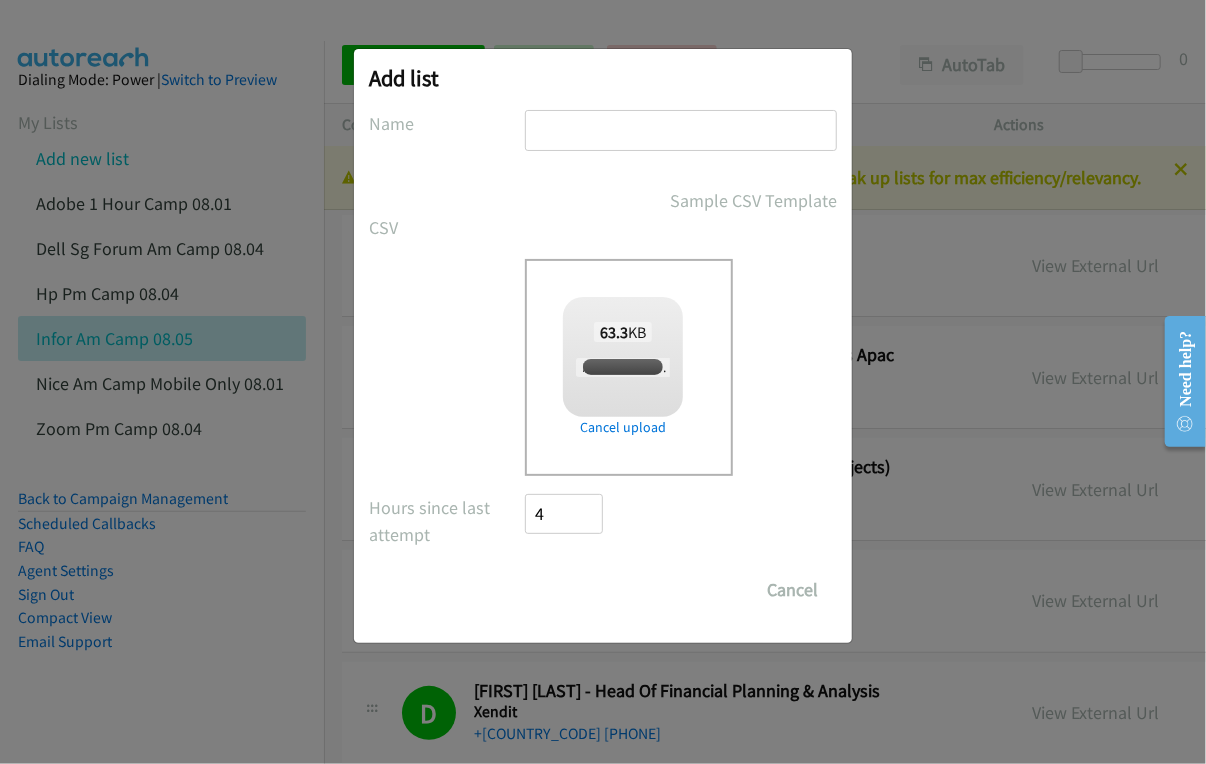 checkbox on "true" 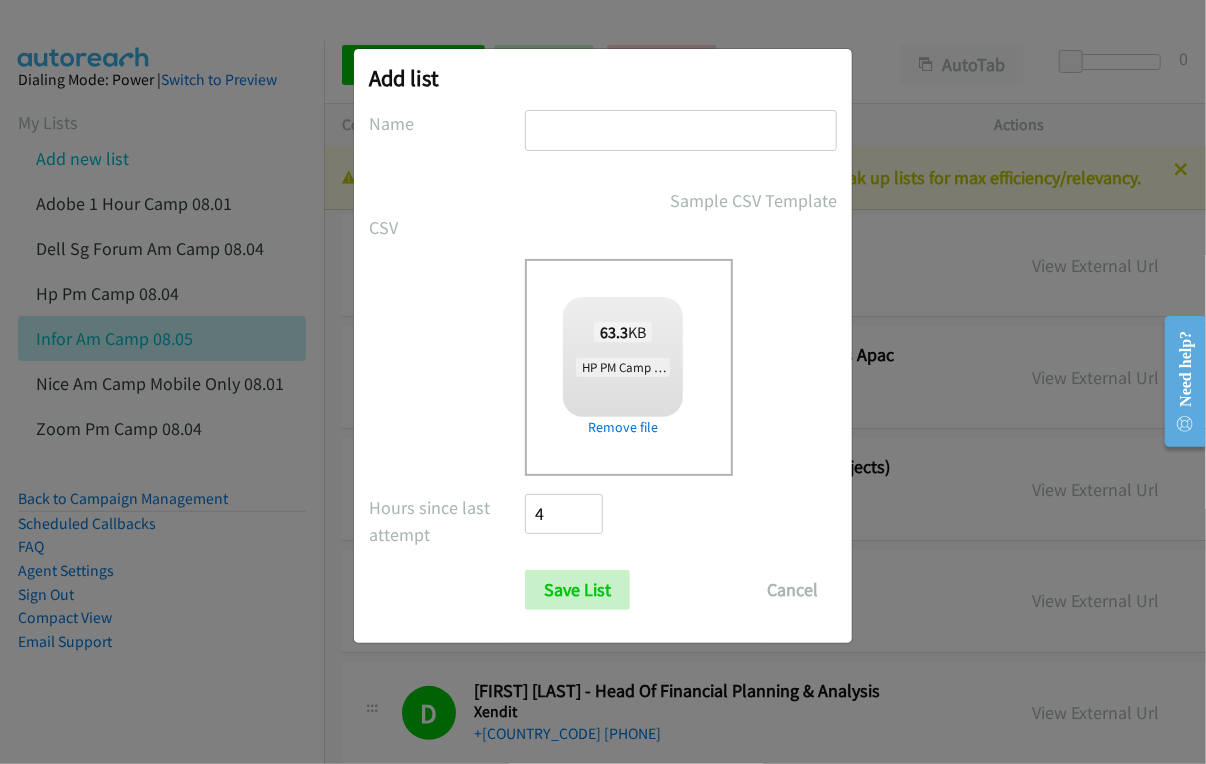 click at bounding box center (681, 130) 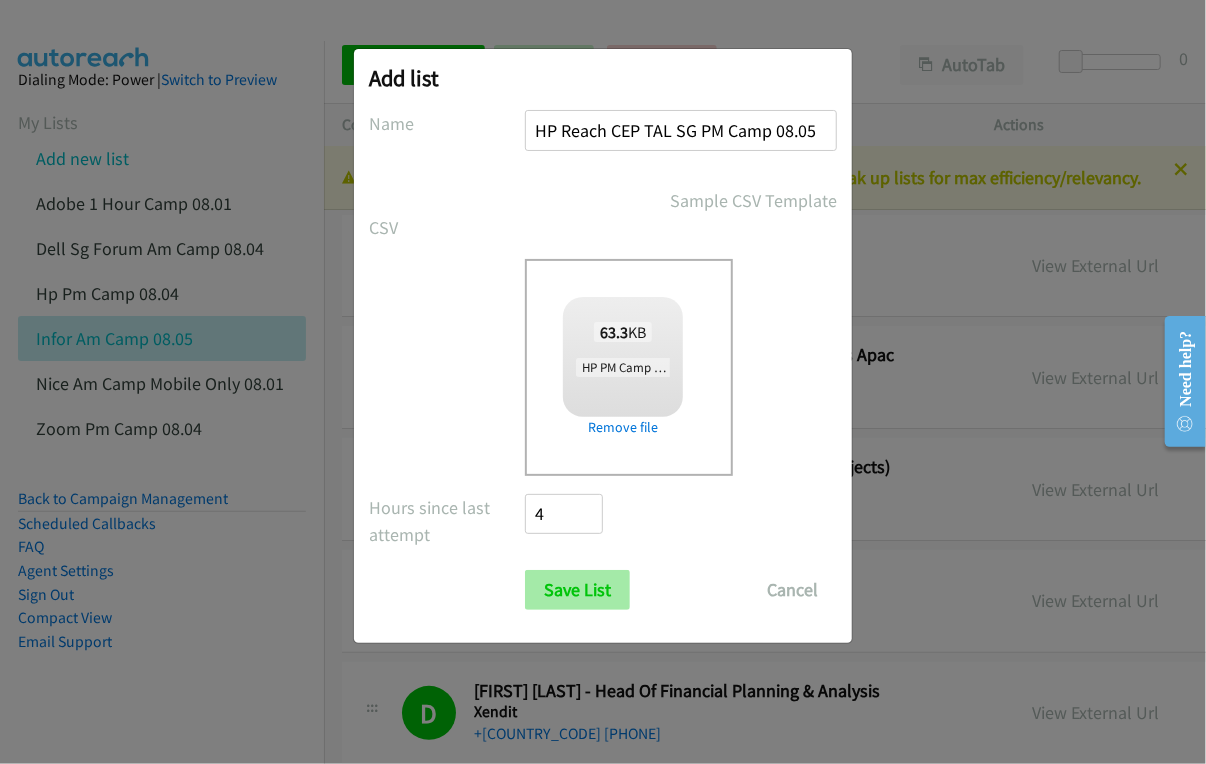type on "HP Reach CEP TAL SG PM Camp 08.05" 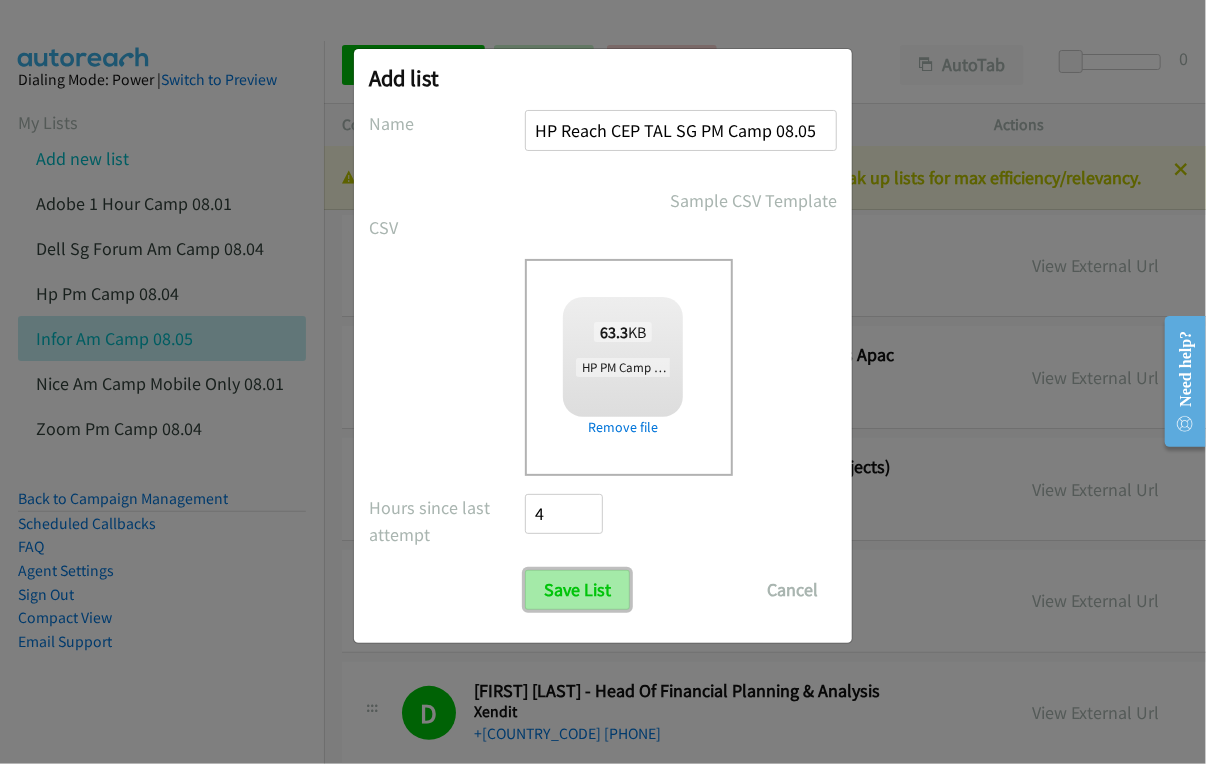 click on "Save List" at bounding box center [577, 590] 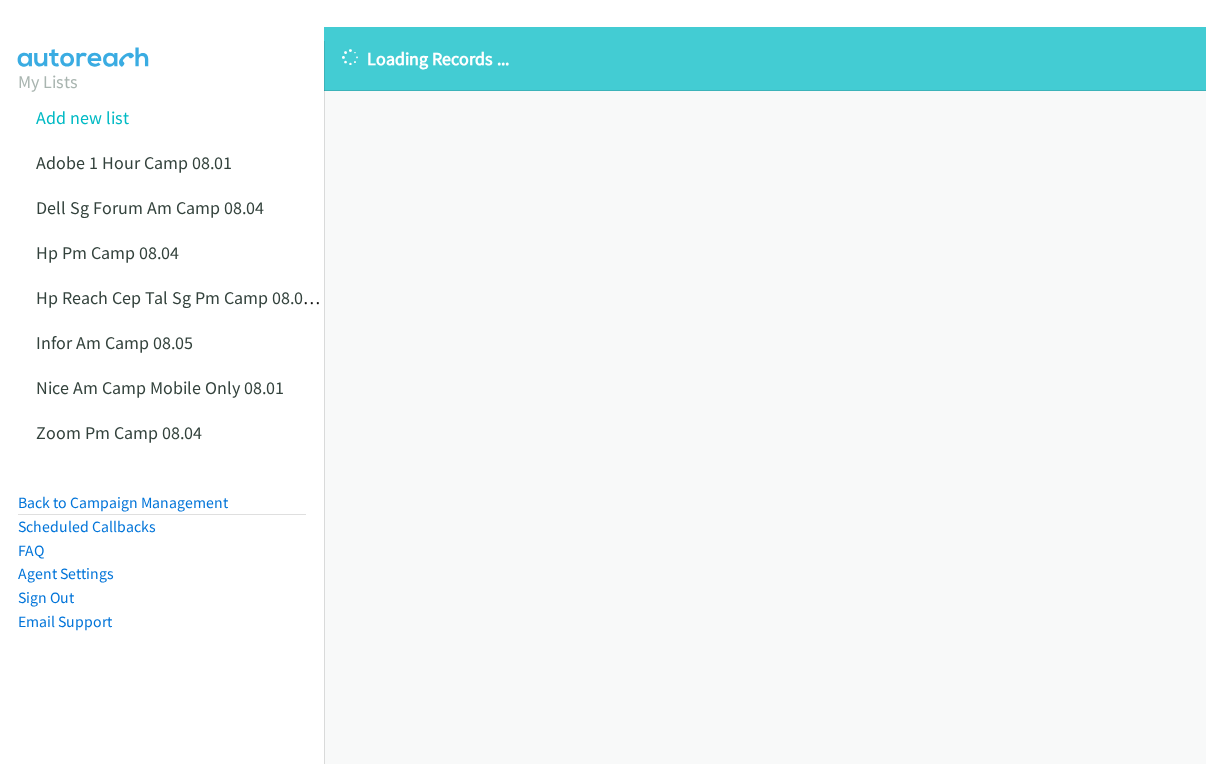 scroll, scrollTop: 0, scrollLeft: 0, axis: both 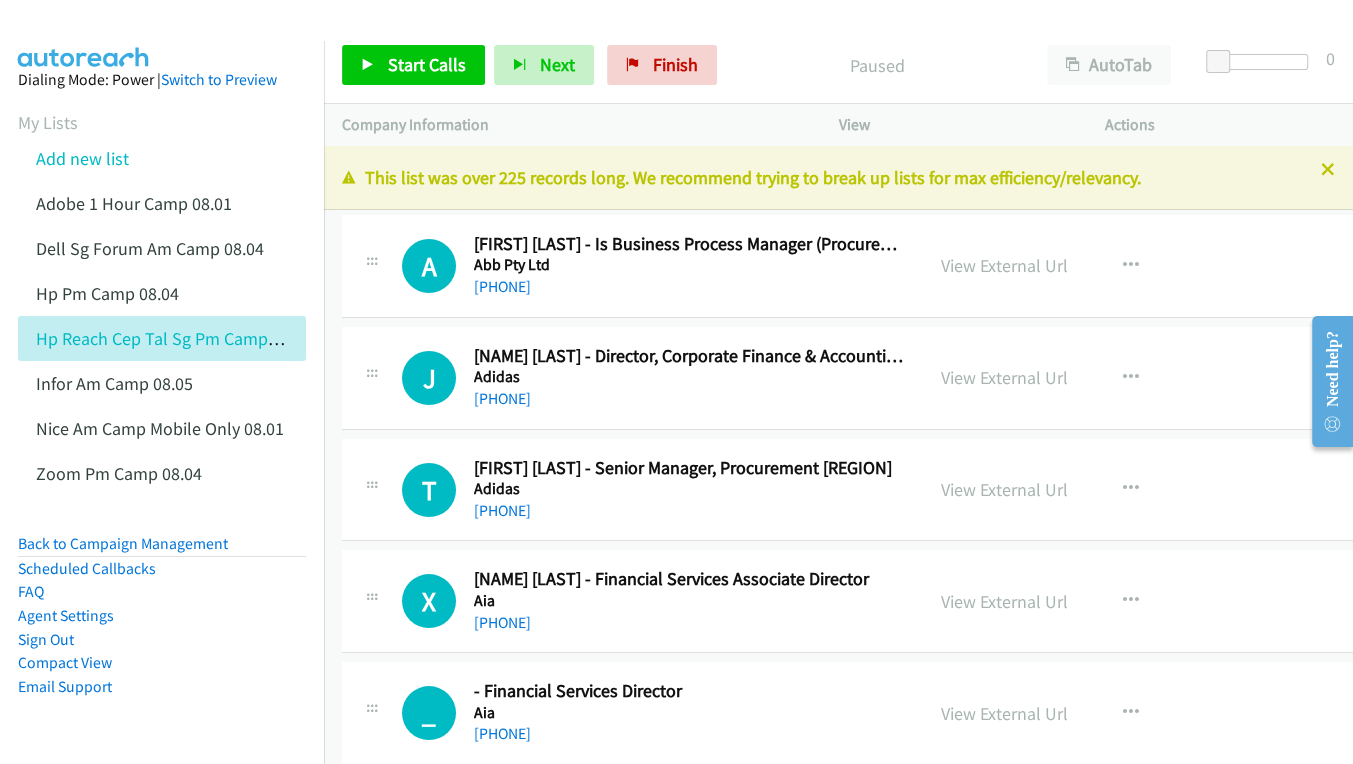 click on "Paused" at bounding box center [877, 65] 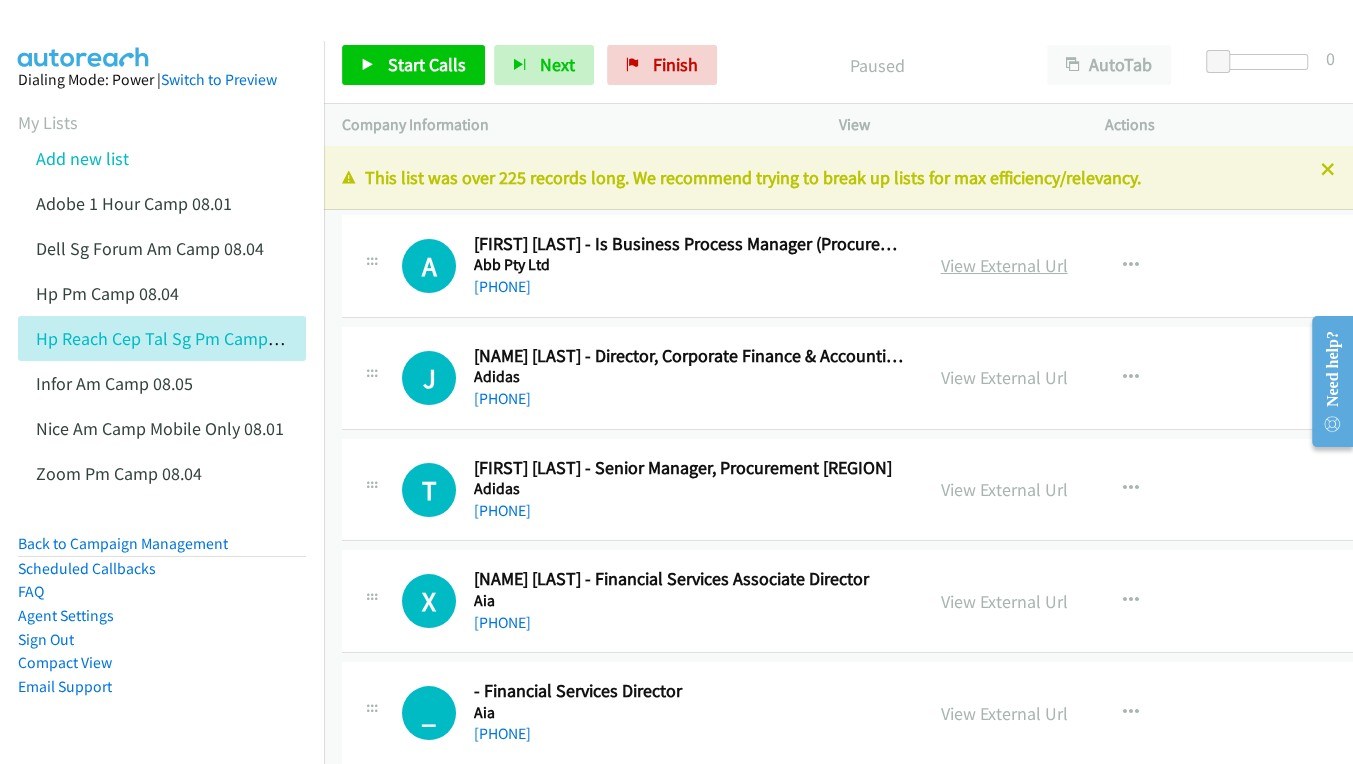 click on "View External Url" at bounding box center (1004, 265) 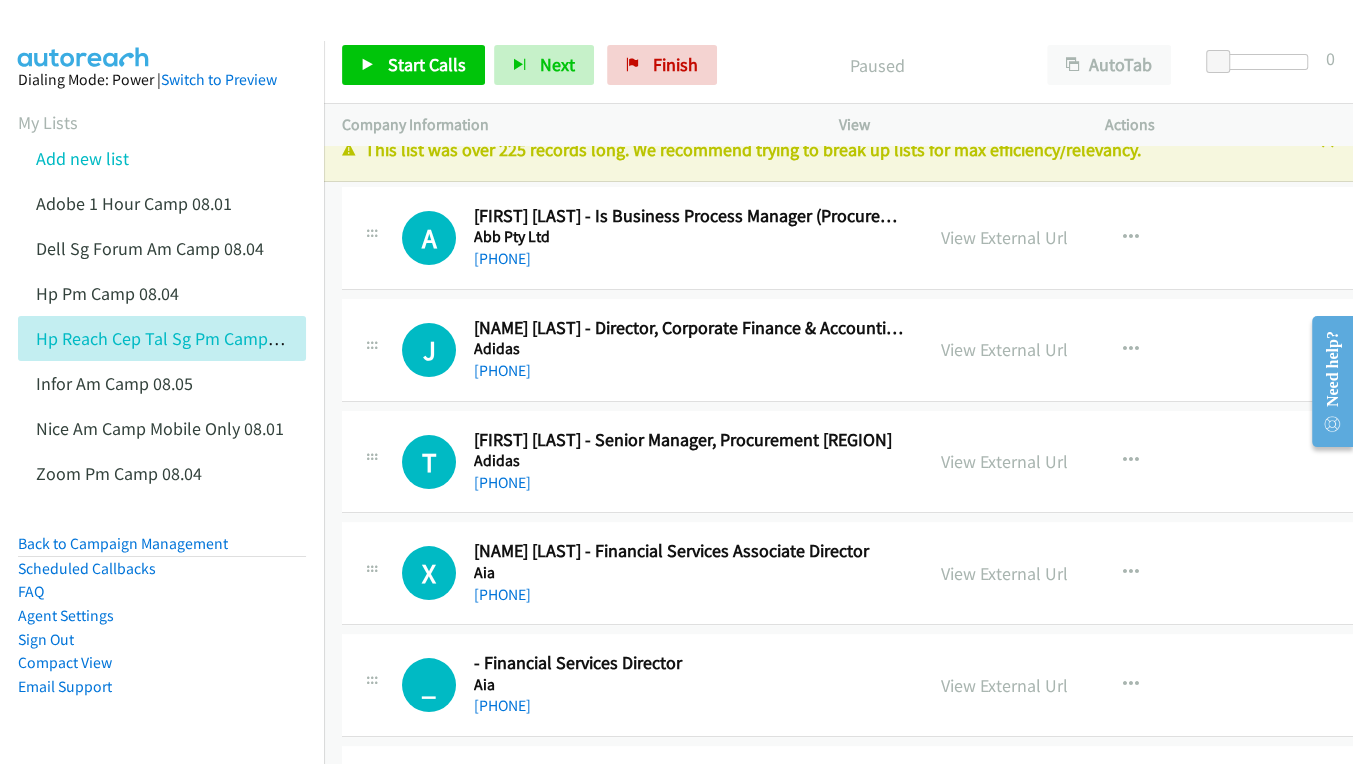 scroll, scrollTop: 90, scrollLeft: 0, axis: vertical 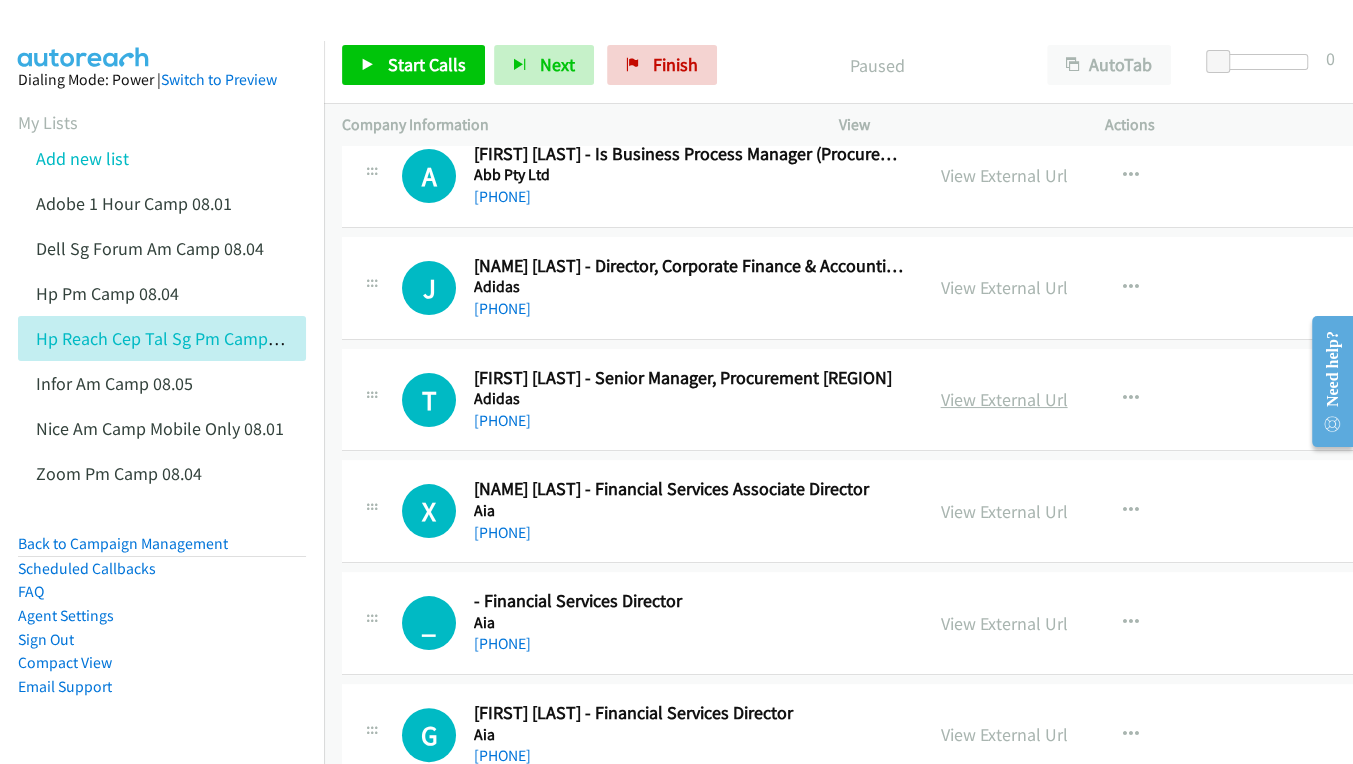 click on "View External Url" at bounding box center (1004, 399) 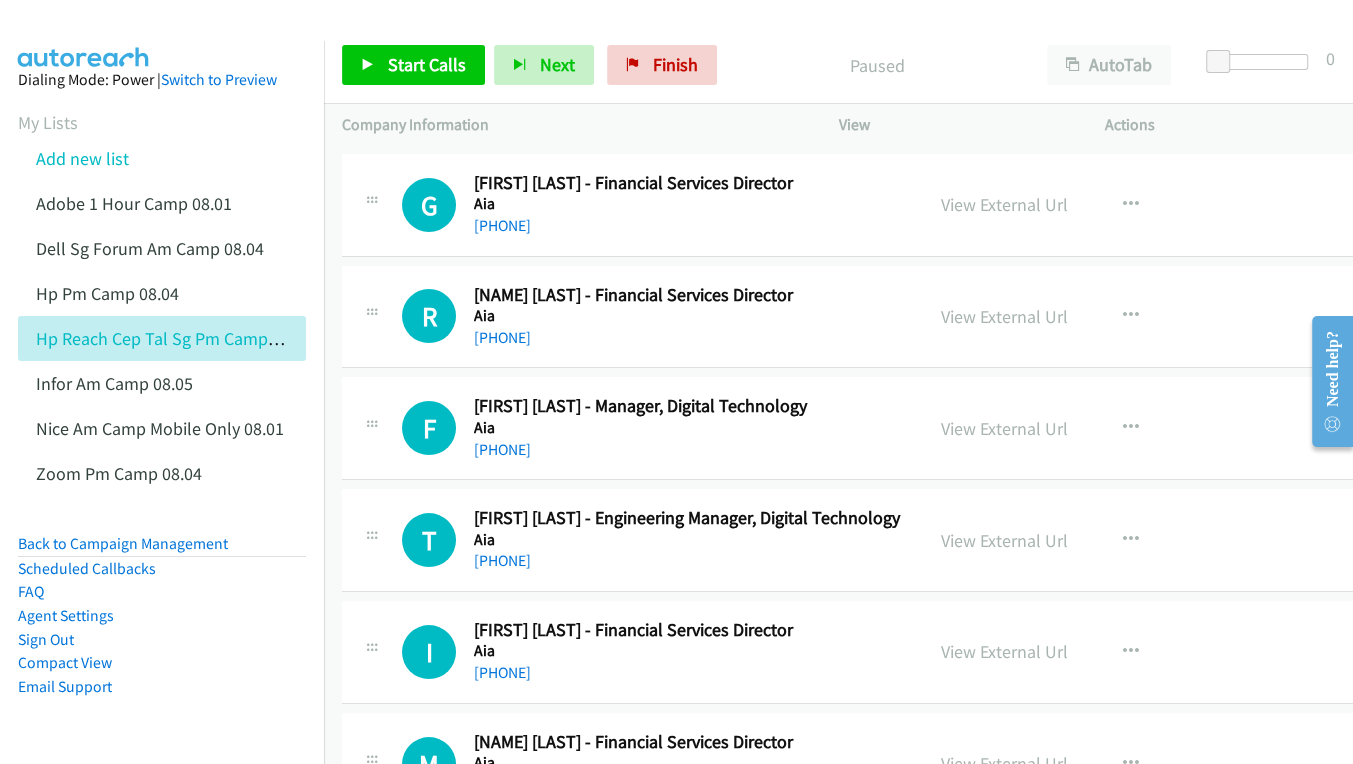 scroll, scrollTop: 5000, scrollLeft: 0, axis: vertical 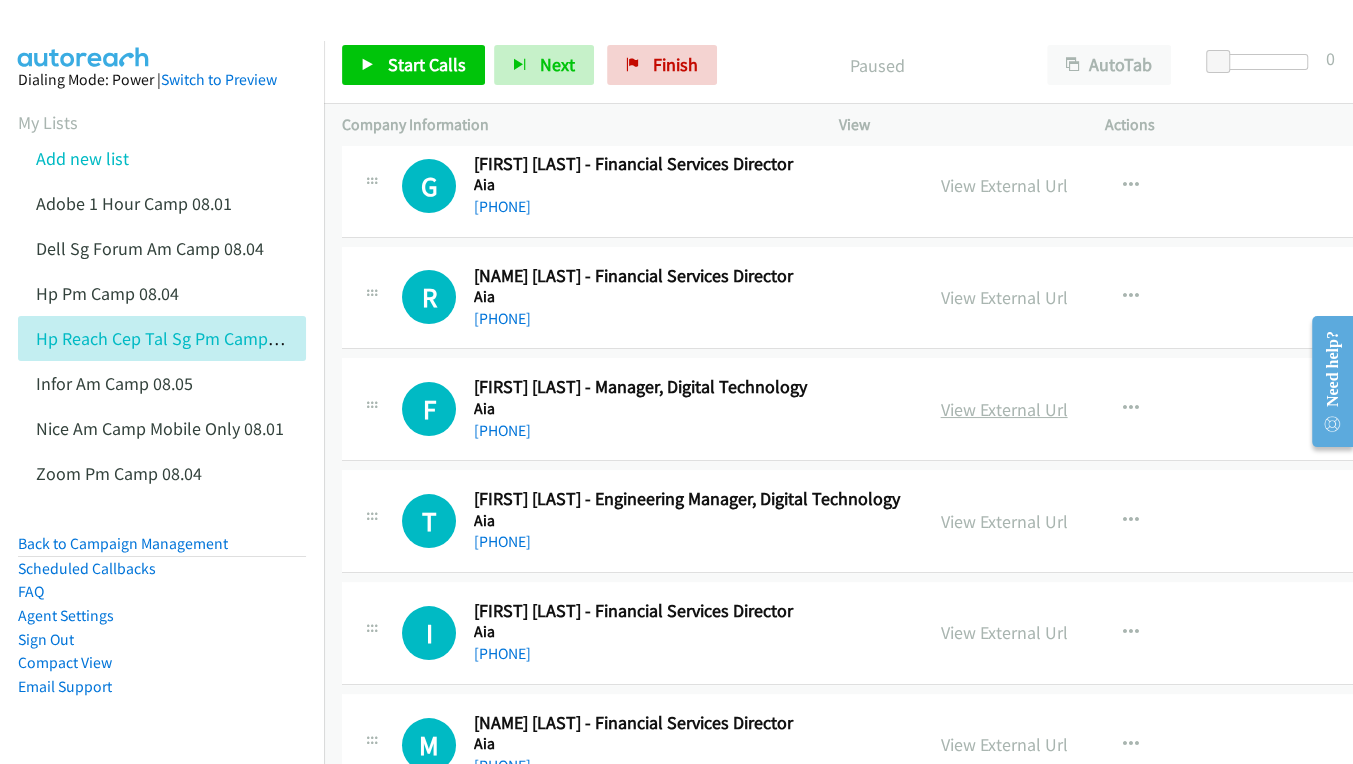 click on "View External Url" at bounding box center (1004, 409) 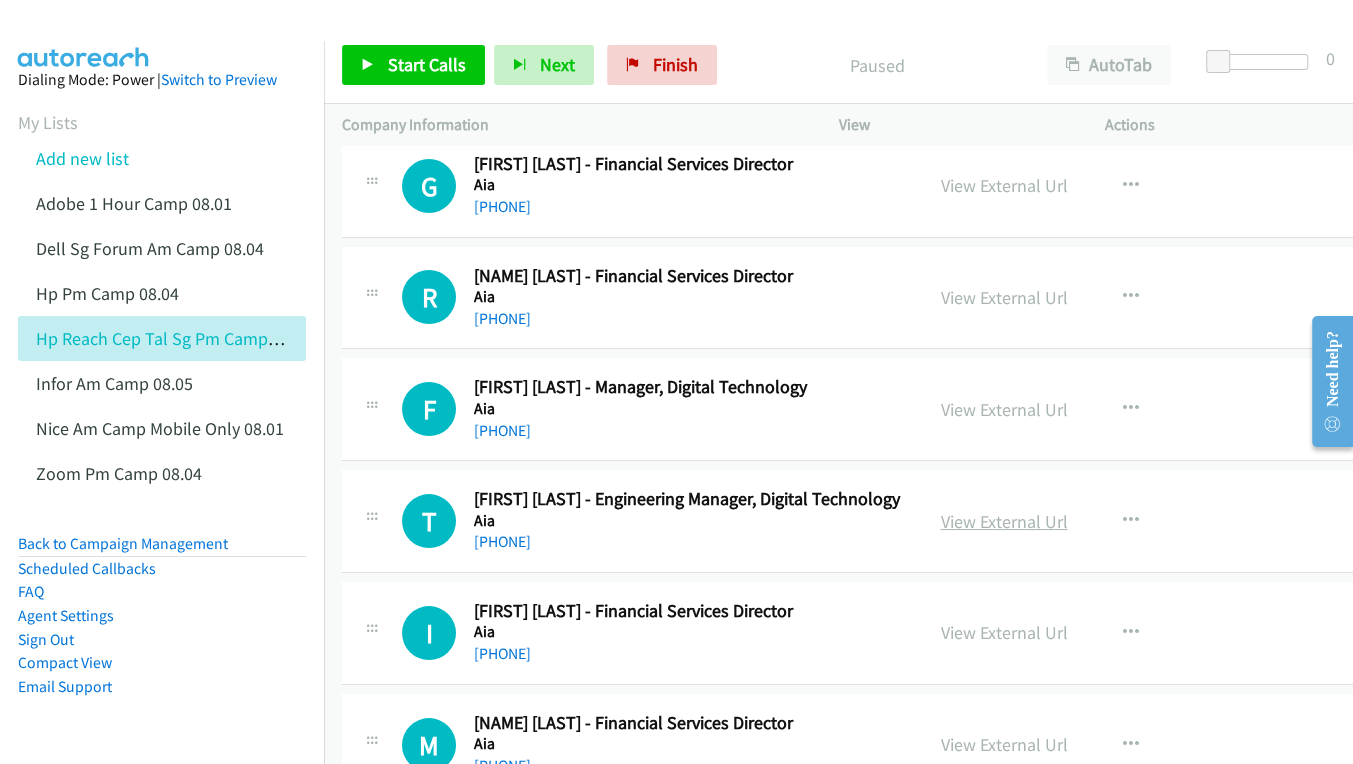 click on "View External Url" at bounding box center [1004, 521] 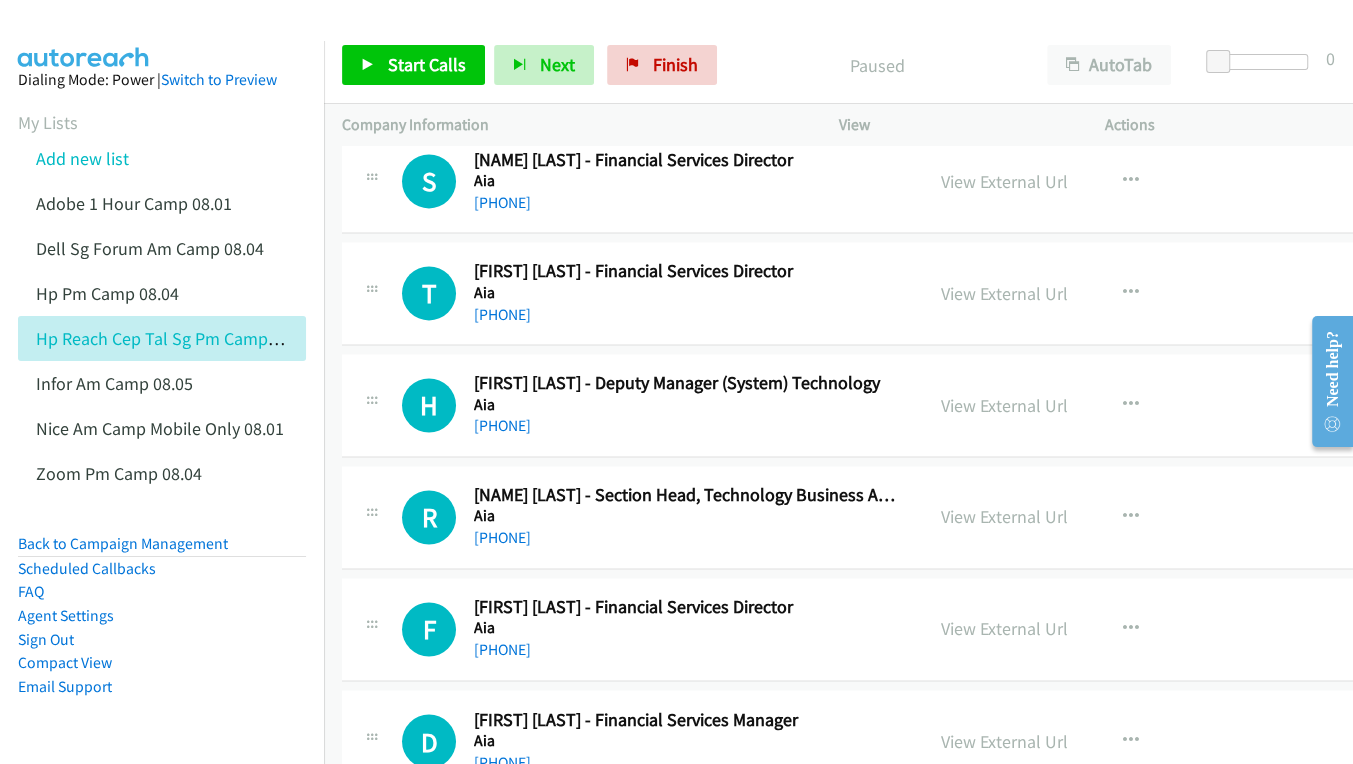 scroll, scrollTop: 6909, scrollLeft: 0, axis: vertical 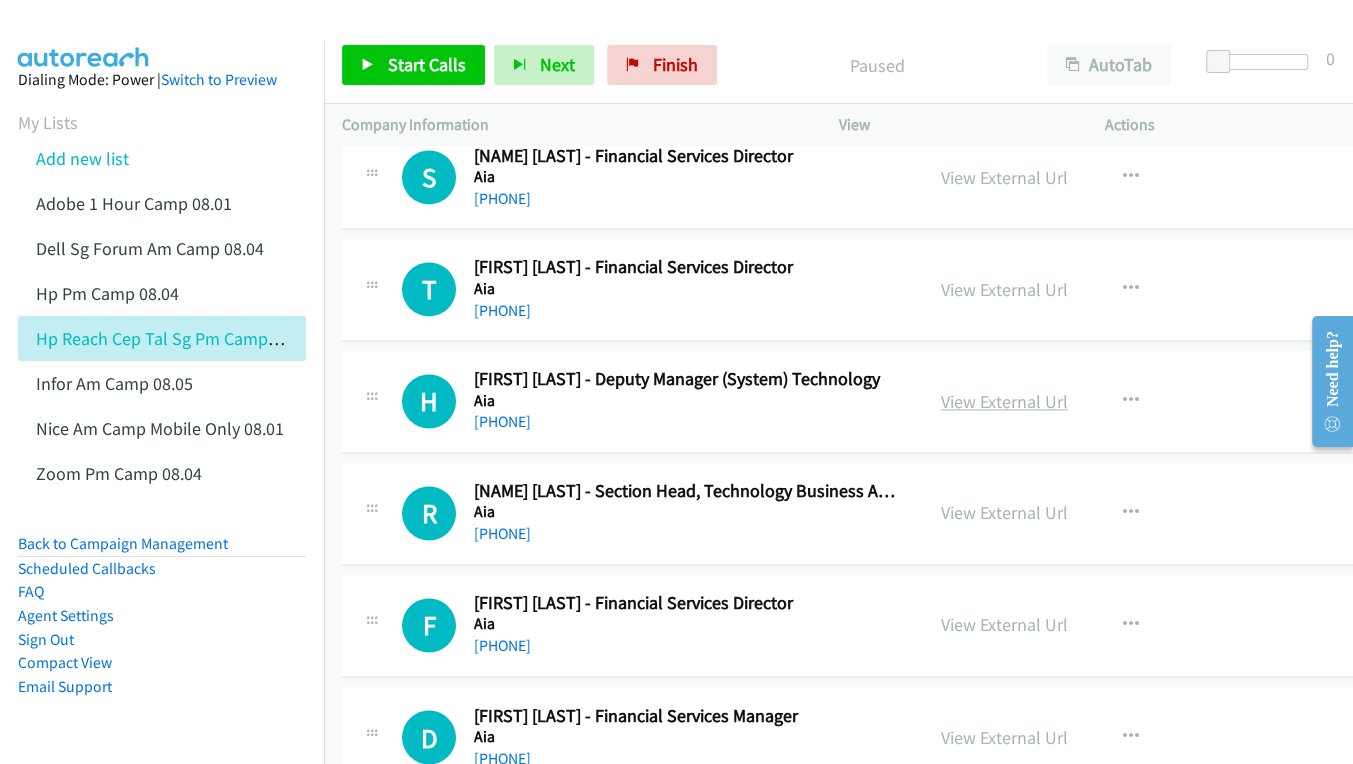 click on "View External Url" at bounding box center [1004, 401] 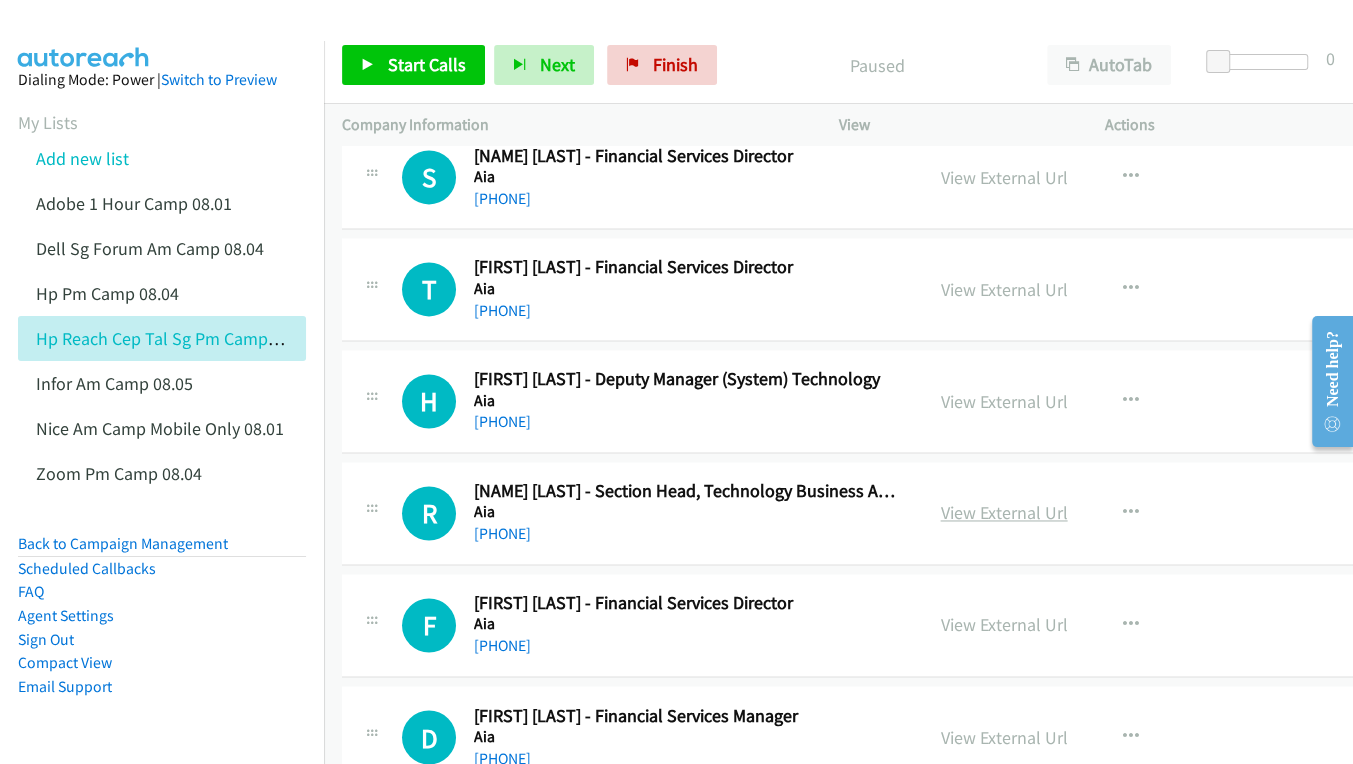 click on "View External Url" at bounding box center [1004, 512] 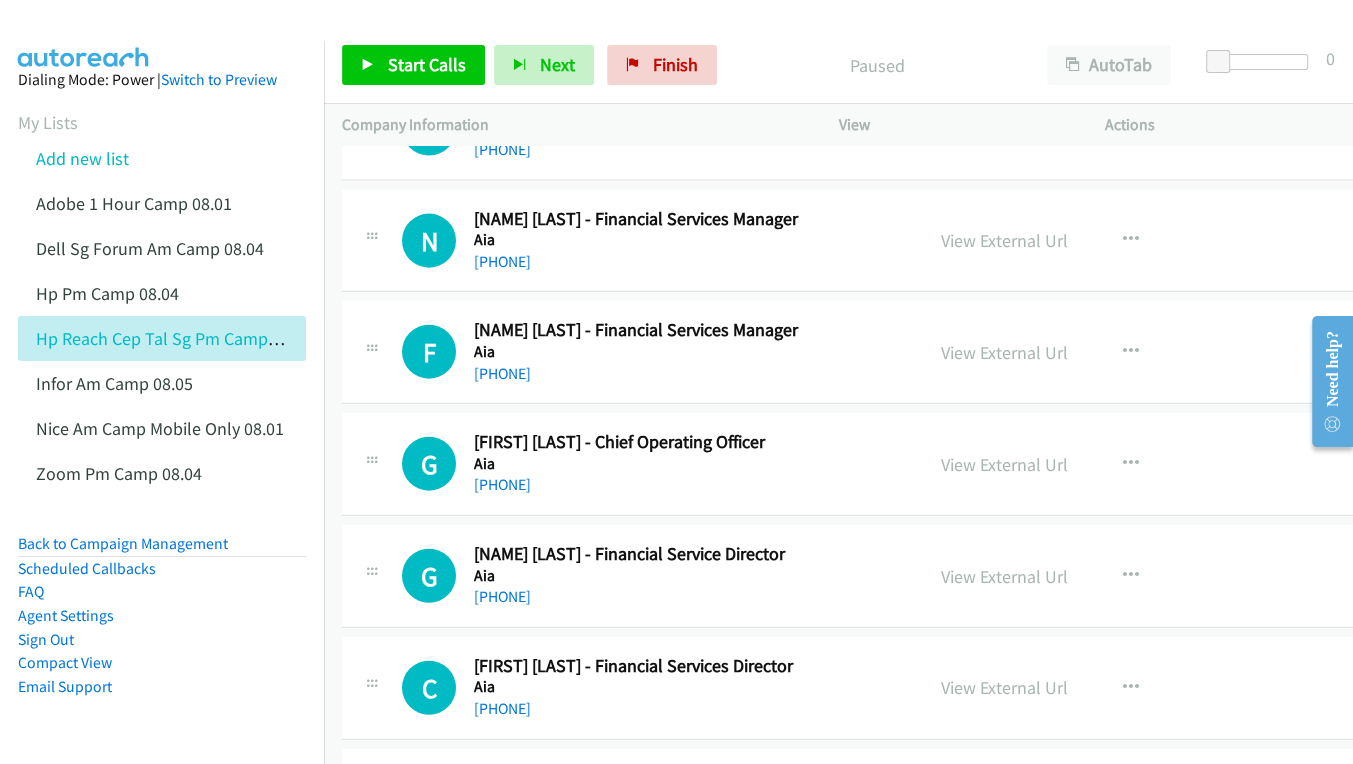 scroll, scrollTop: 8000, scrollLeft: 0, axis: vertical 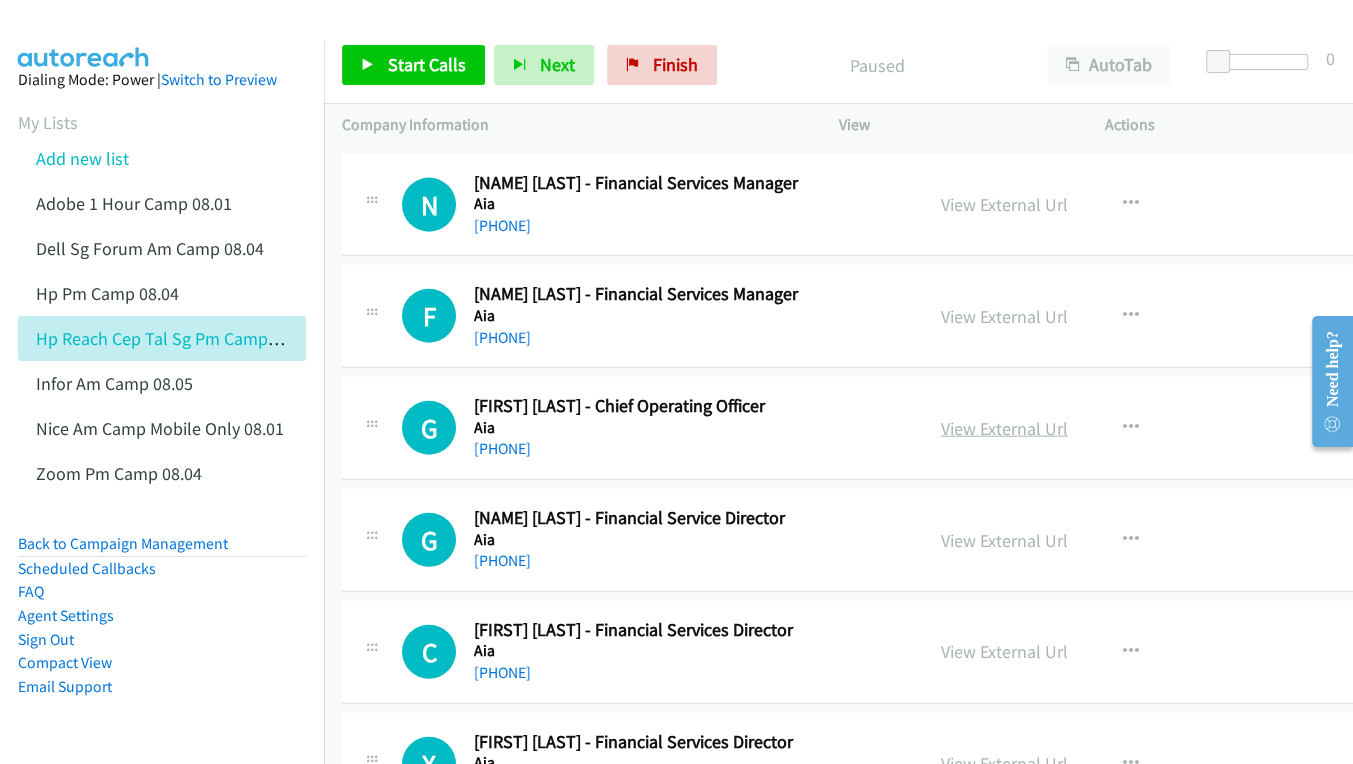 click on "View External Url" at bounding box center (1004, 428) 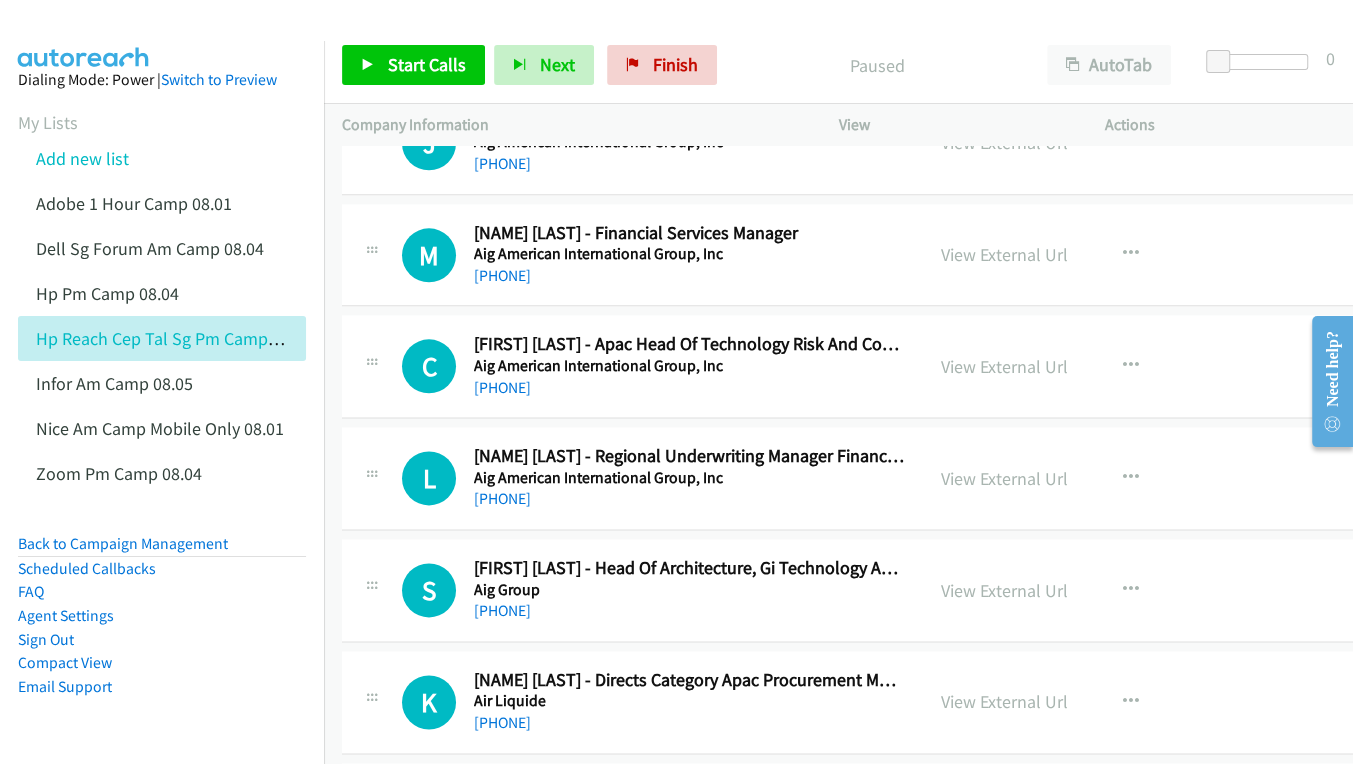 scroll, scrollTop: 11545, scrollLeft: 0, axis: vertical 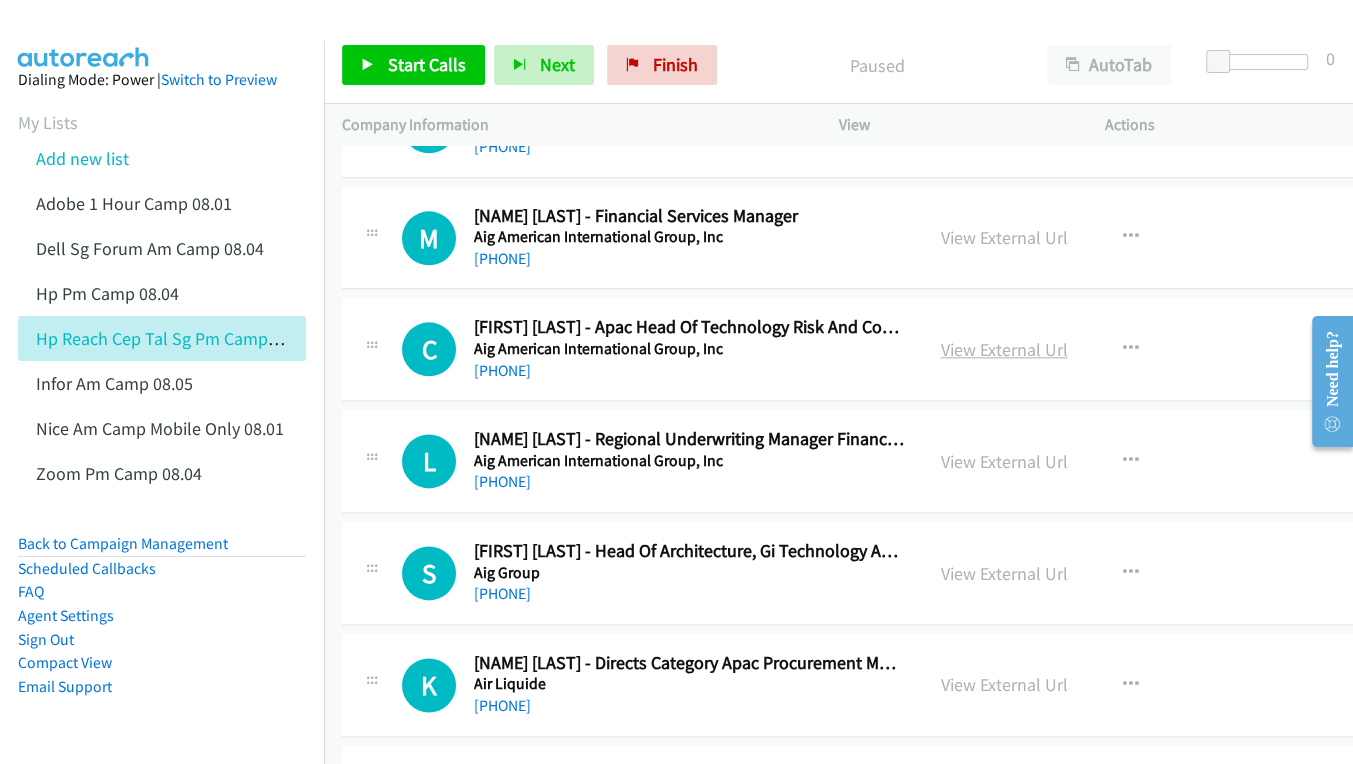 click on "View External Url" at bounding box center (1004, 349) 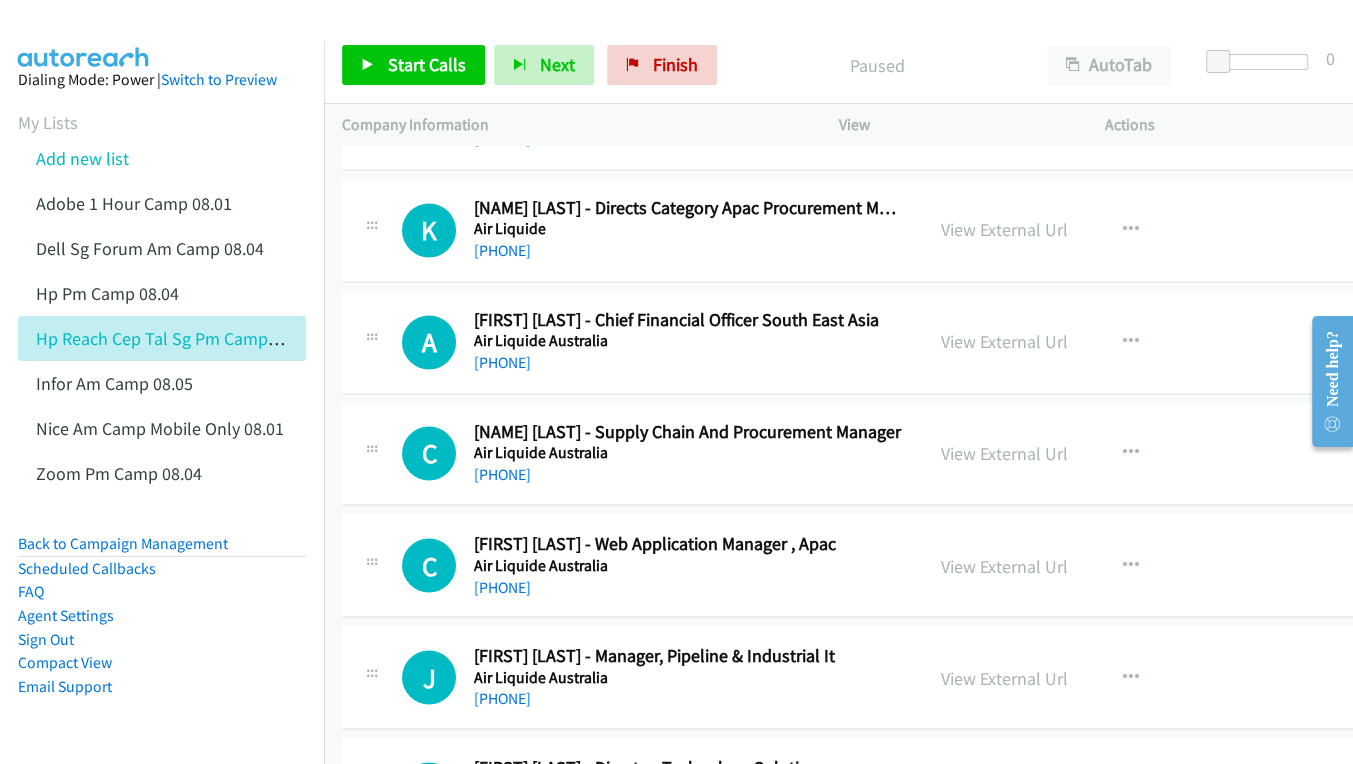 scroll, scrollTop: 12090, scrollLeft: 0, axis: vertical 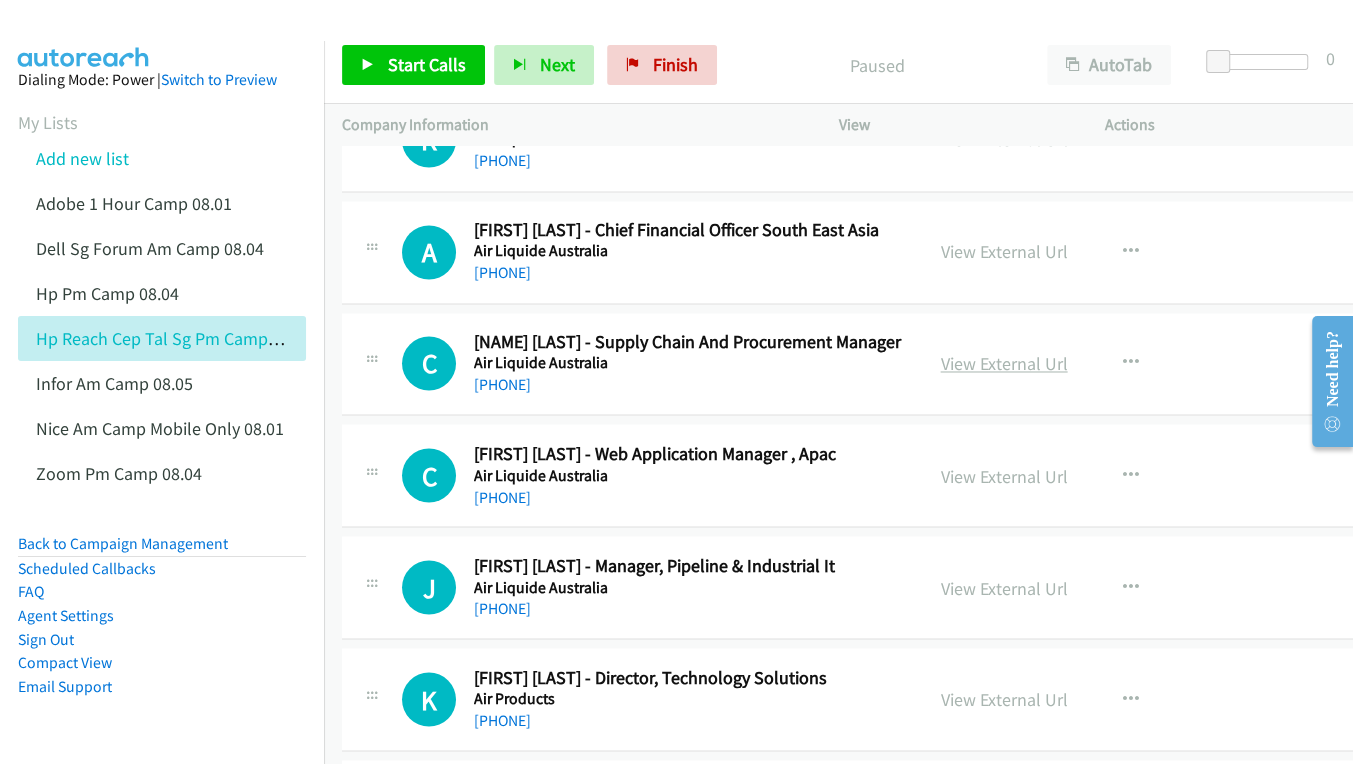click on "View External Url" at bounding box center (1004, 363) 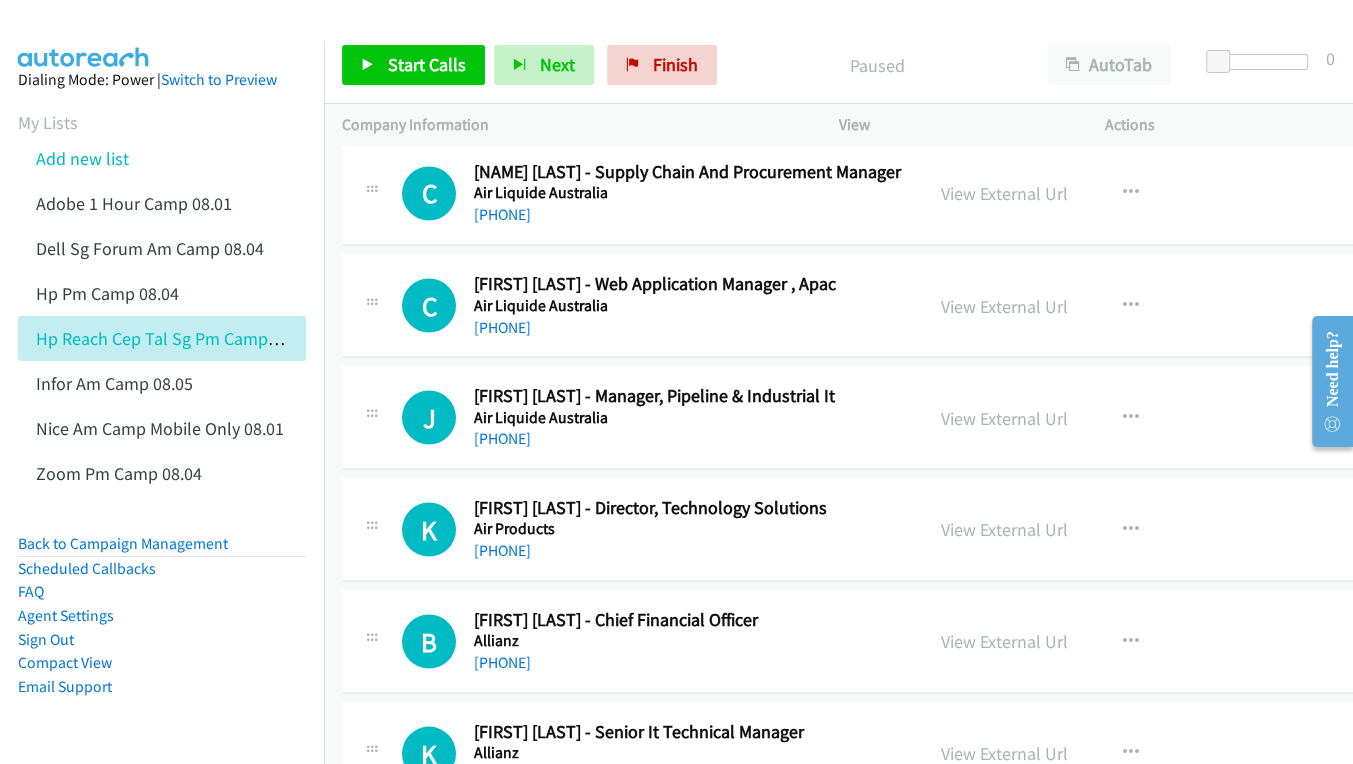 scroll, scrollTop: 12272, scrollLeft: 0, axis: vertical 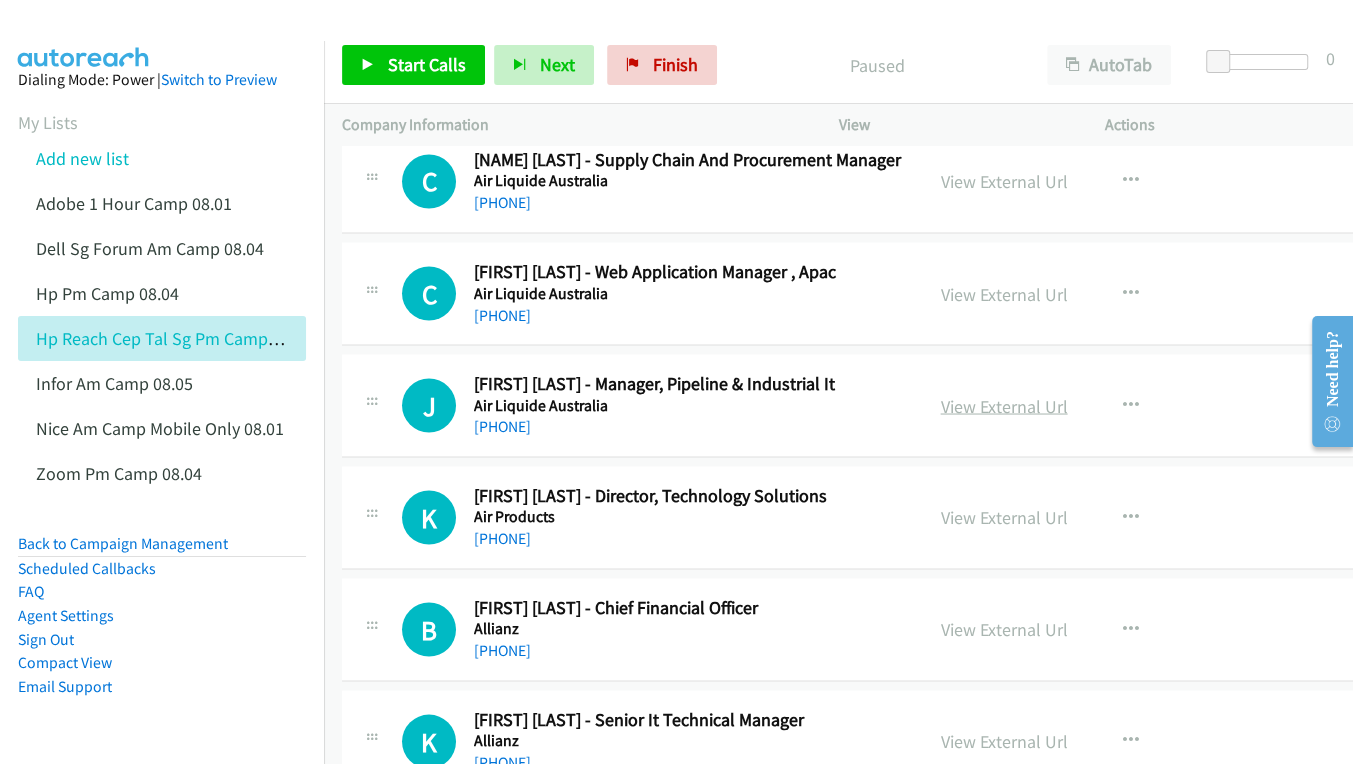 click on "View External Url" at bounding box center [1004, 405] 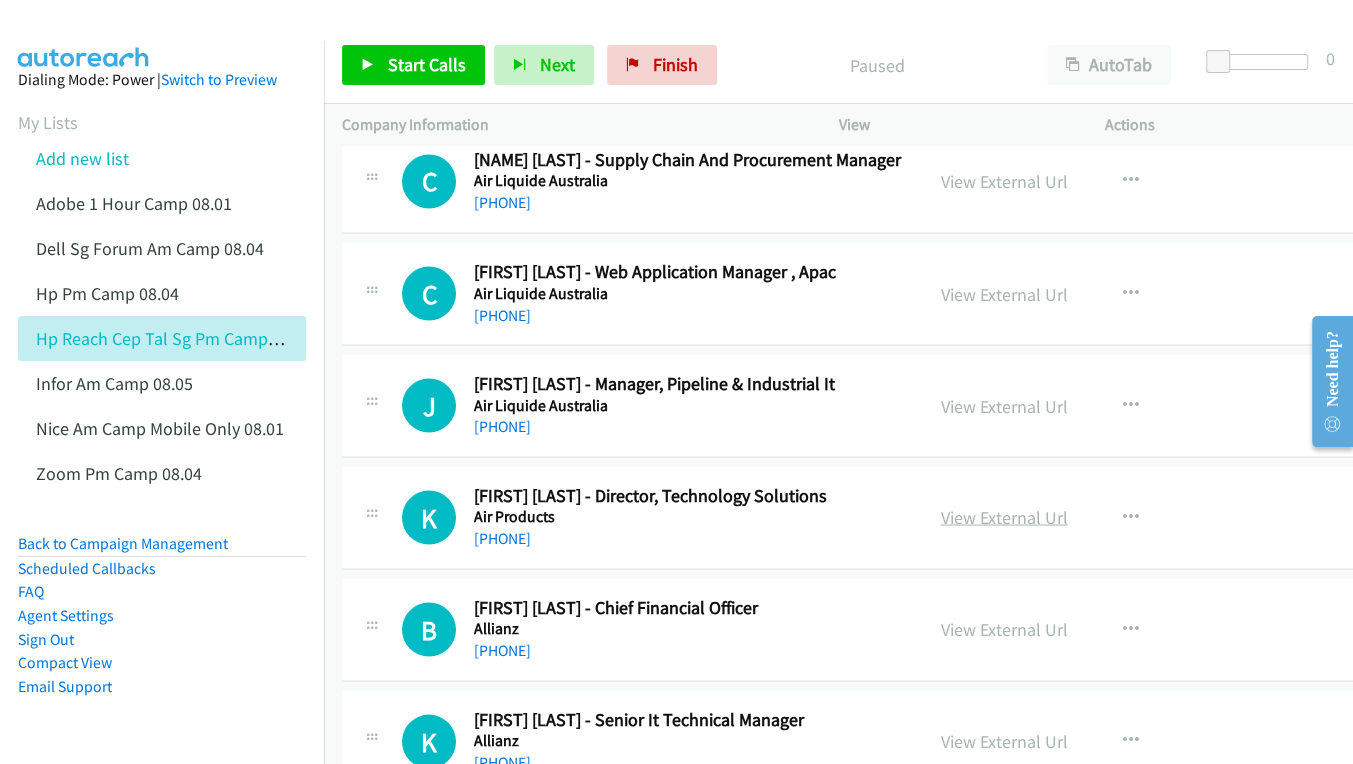 click on "View External Url" at bounding box center [1004, 516] 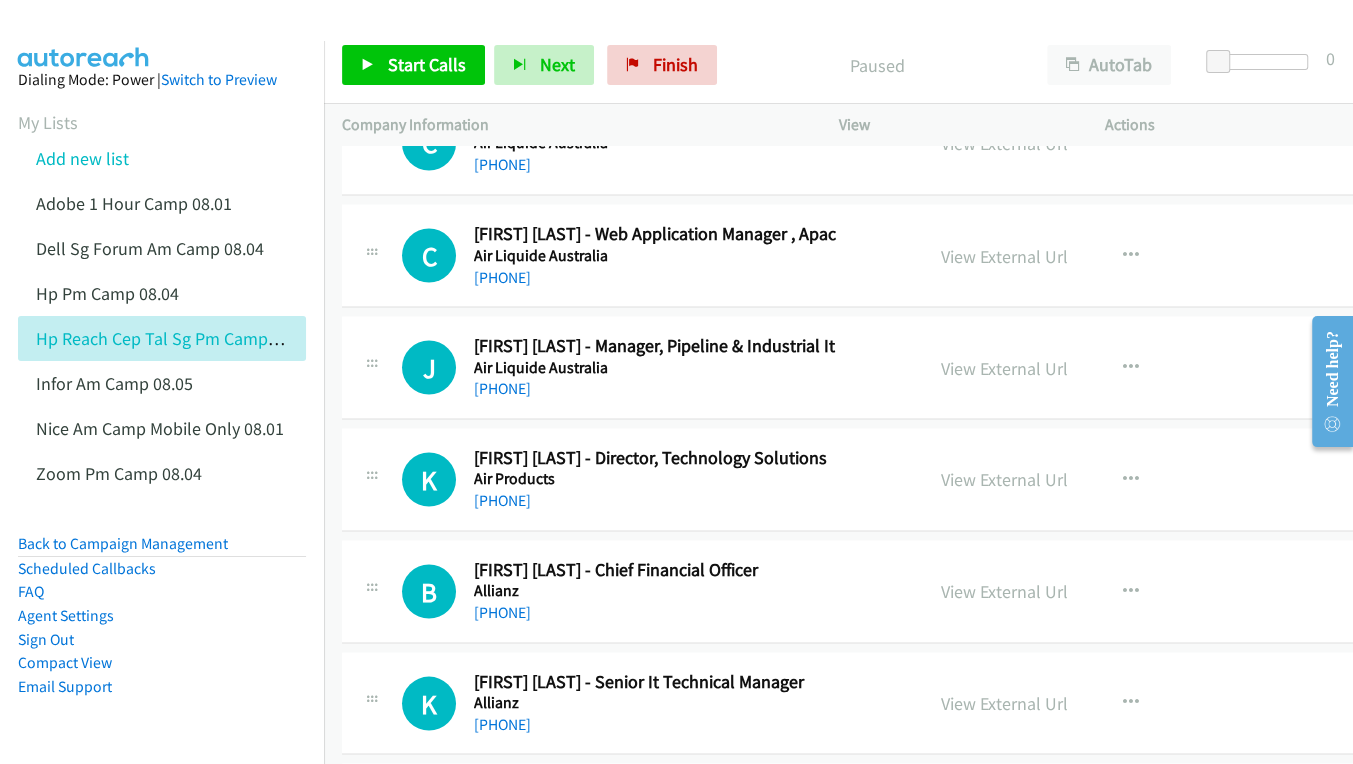 scroll, scrollTop: 12454, scrollLeft: 0, axis: vertical 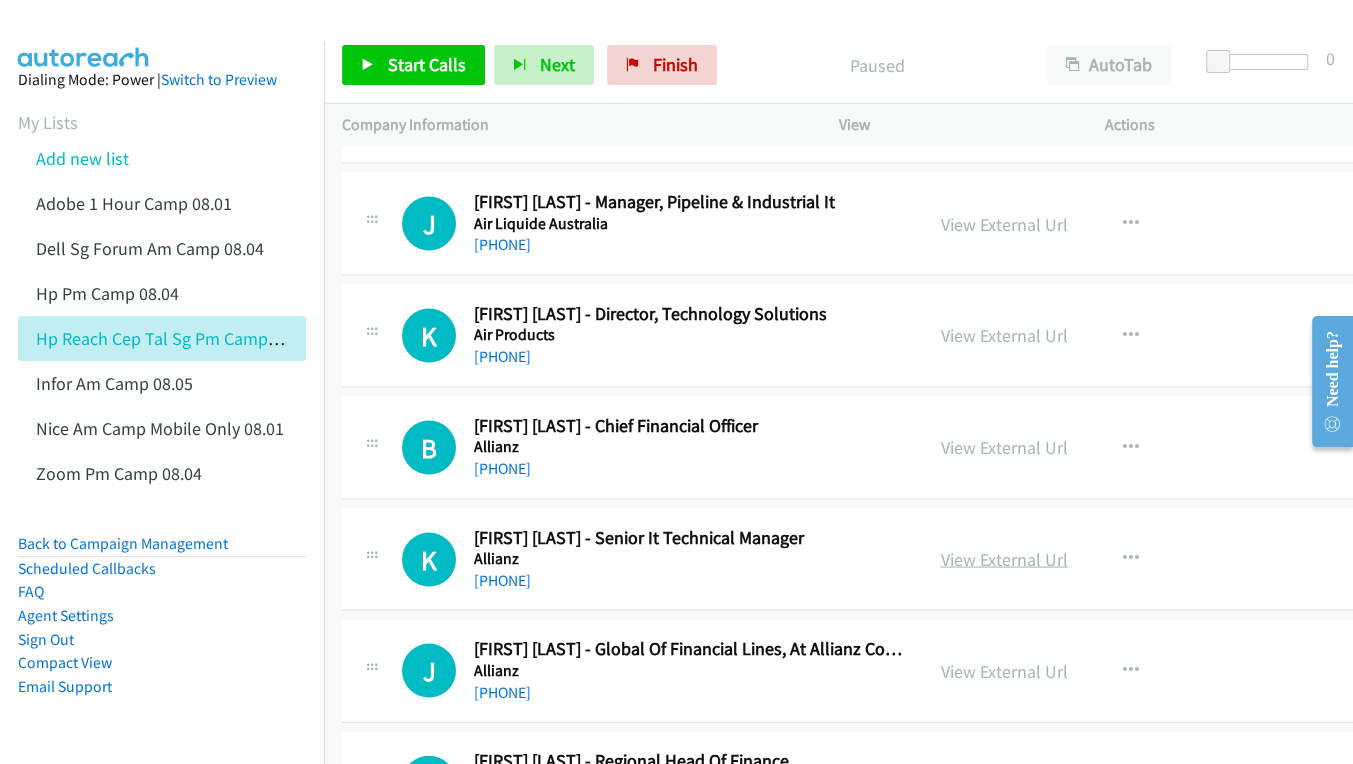 click on "View External Url" at bounding box center (1004, 558) 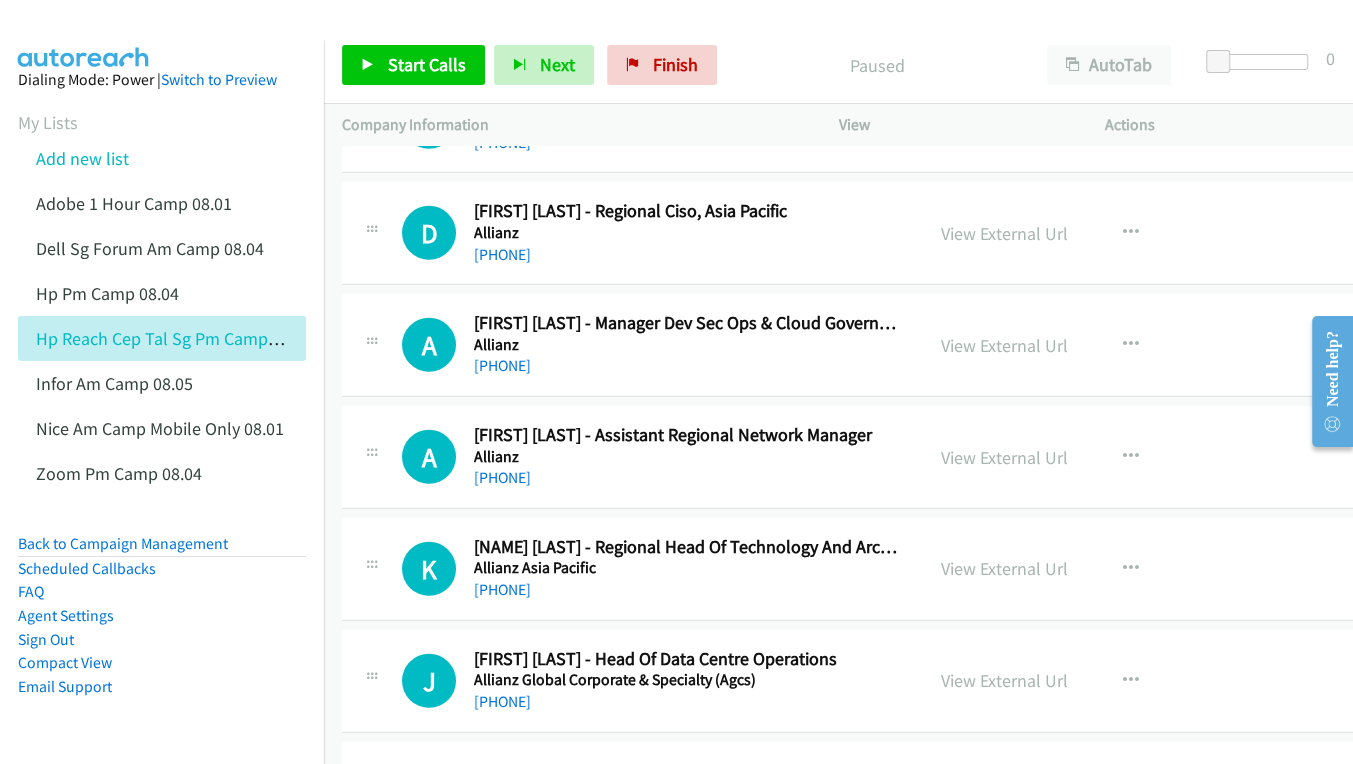 scroll, scrollTop: 13454, scrollLeft: 0, axis: vertical 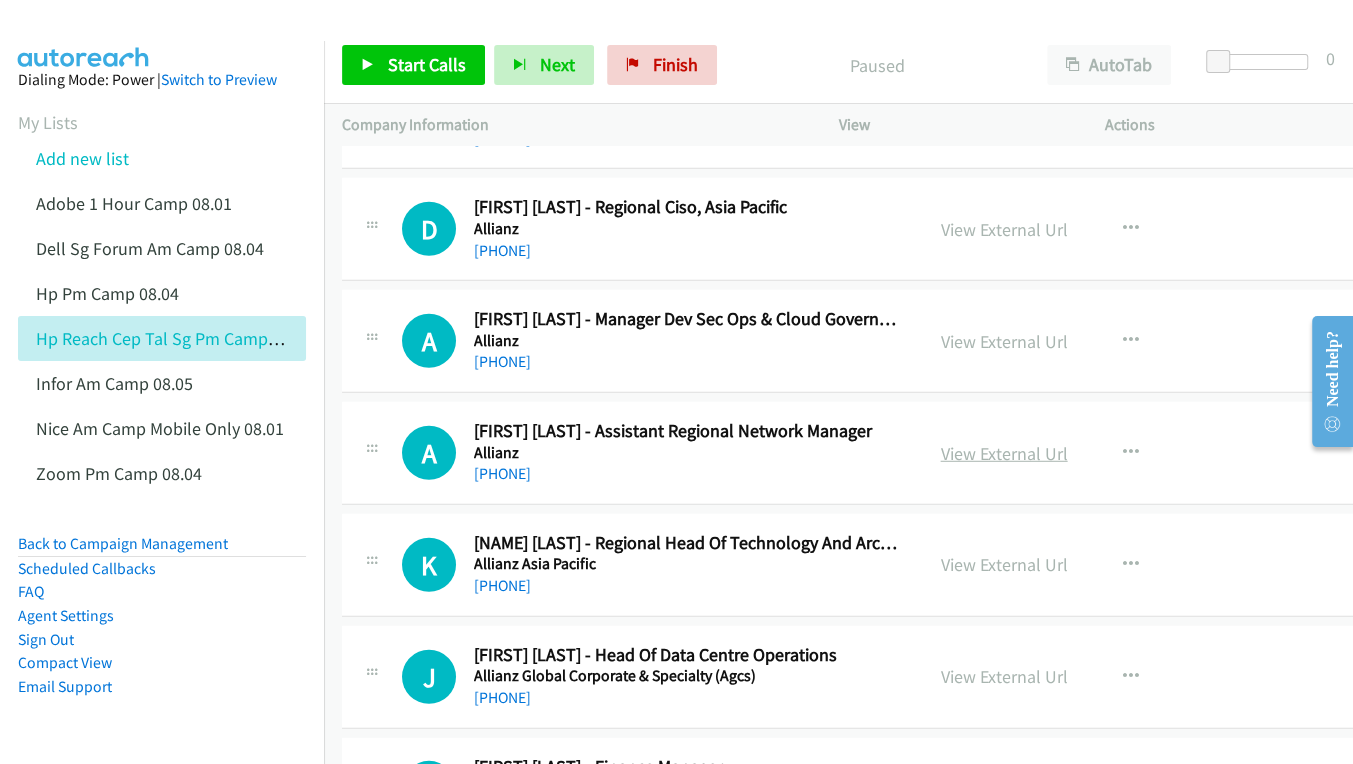 click on "View External Url" at bounding box center (1004, 453) 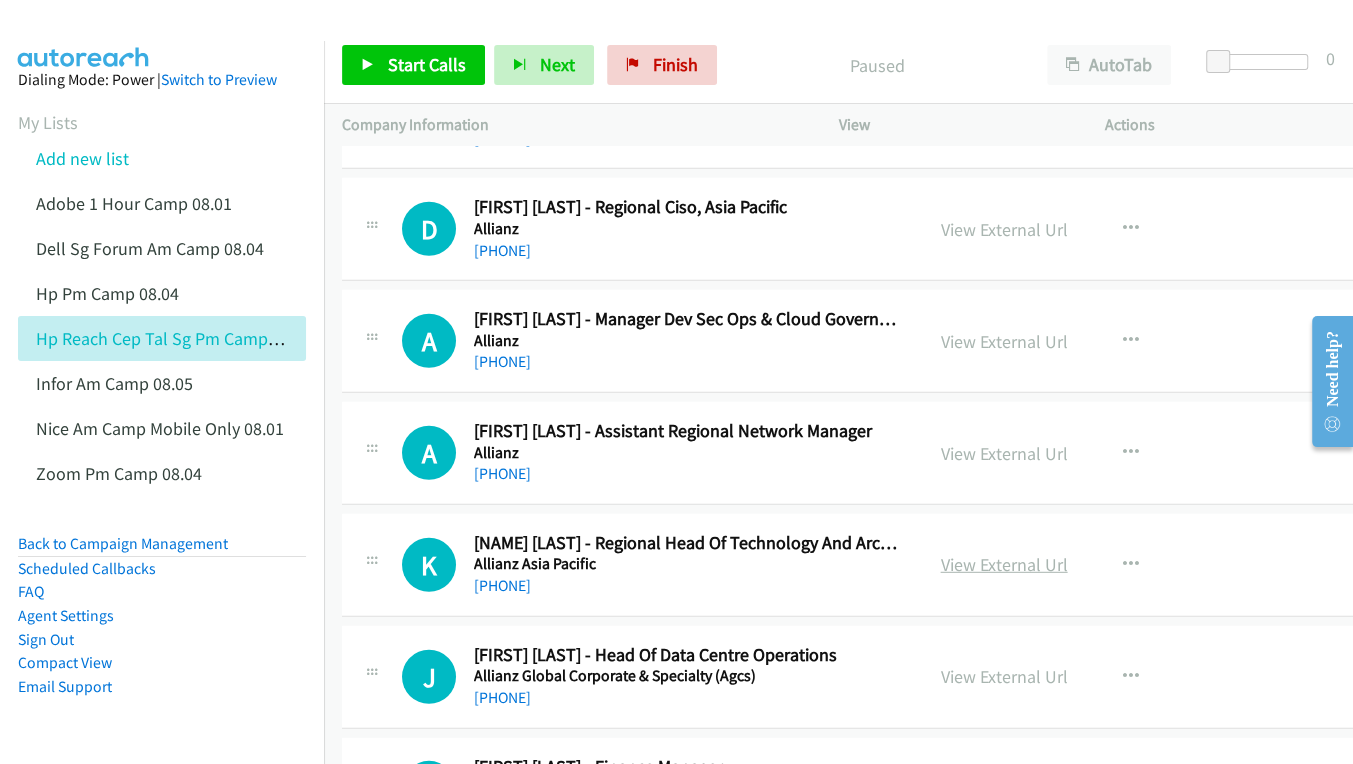 drag, startPoint x: 1045, startPoint y: 552, endPoint x: 1034, endPoint y: 551, distance: 11.045361 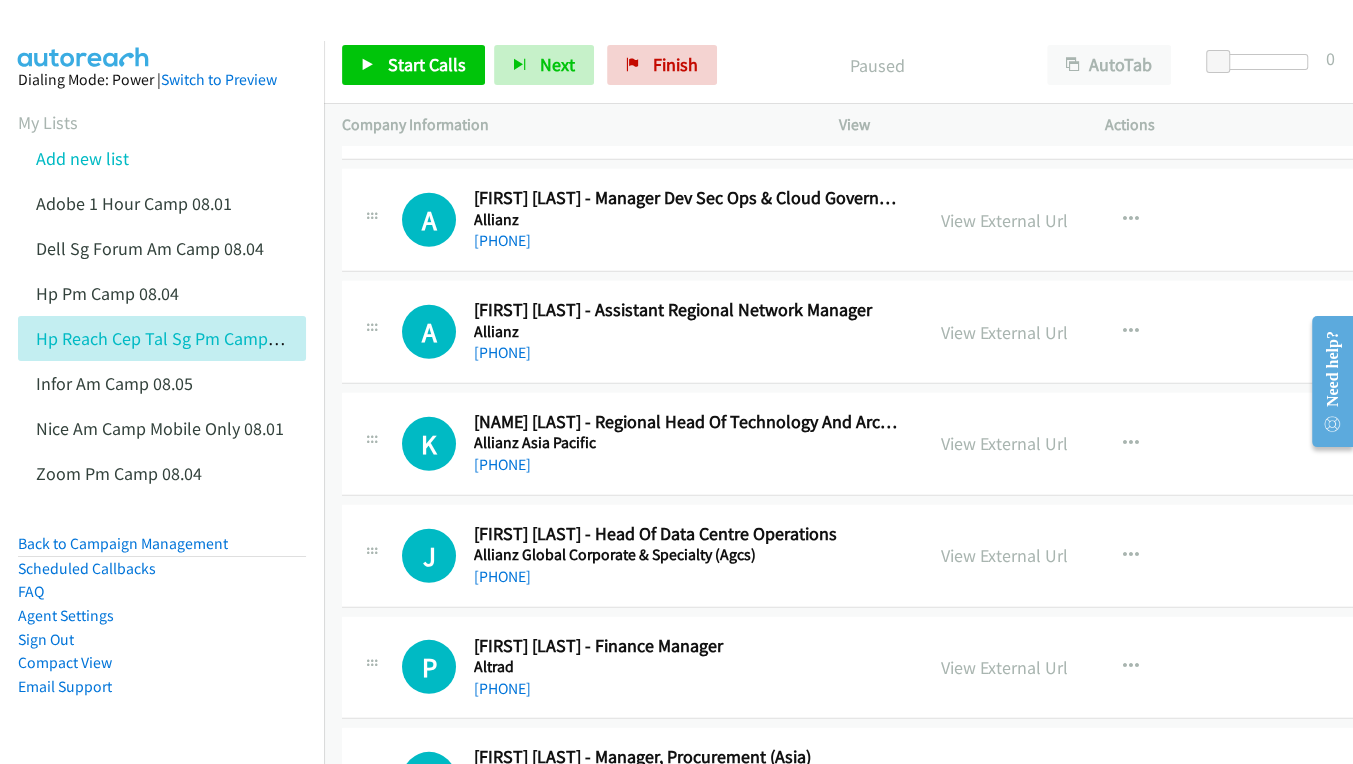 scroll, scrollTop: 13636, scrollLeft: 0, axis: vertical 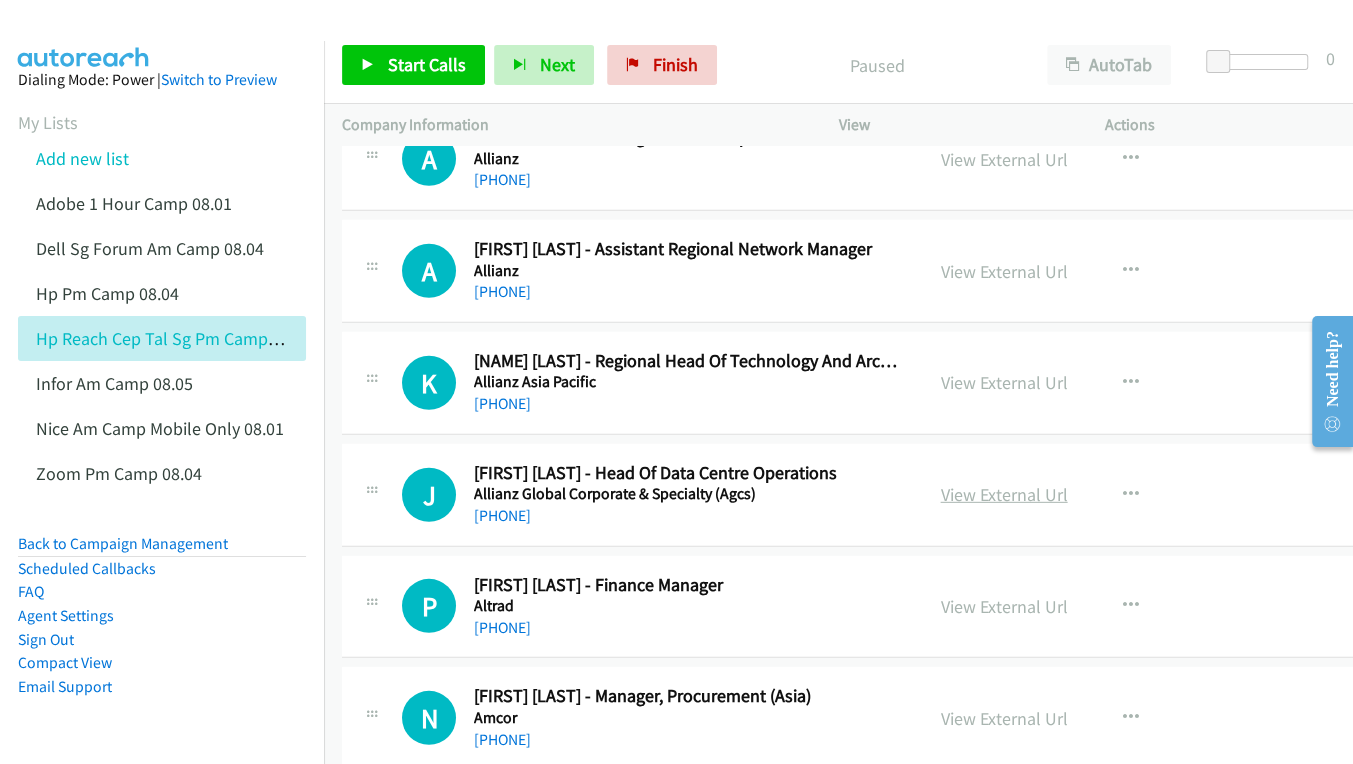 click on "View External Url" at bounding box center [1004, 494] 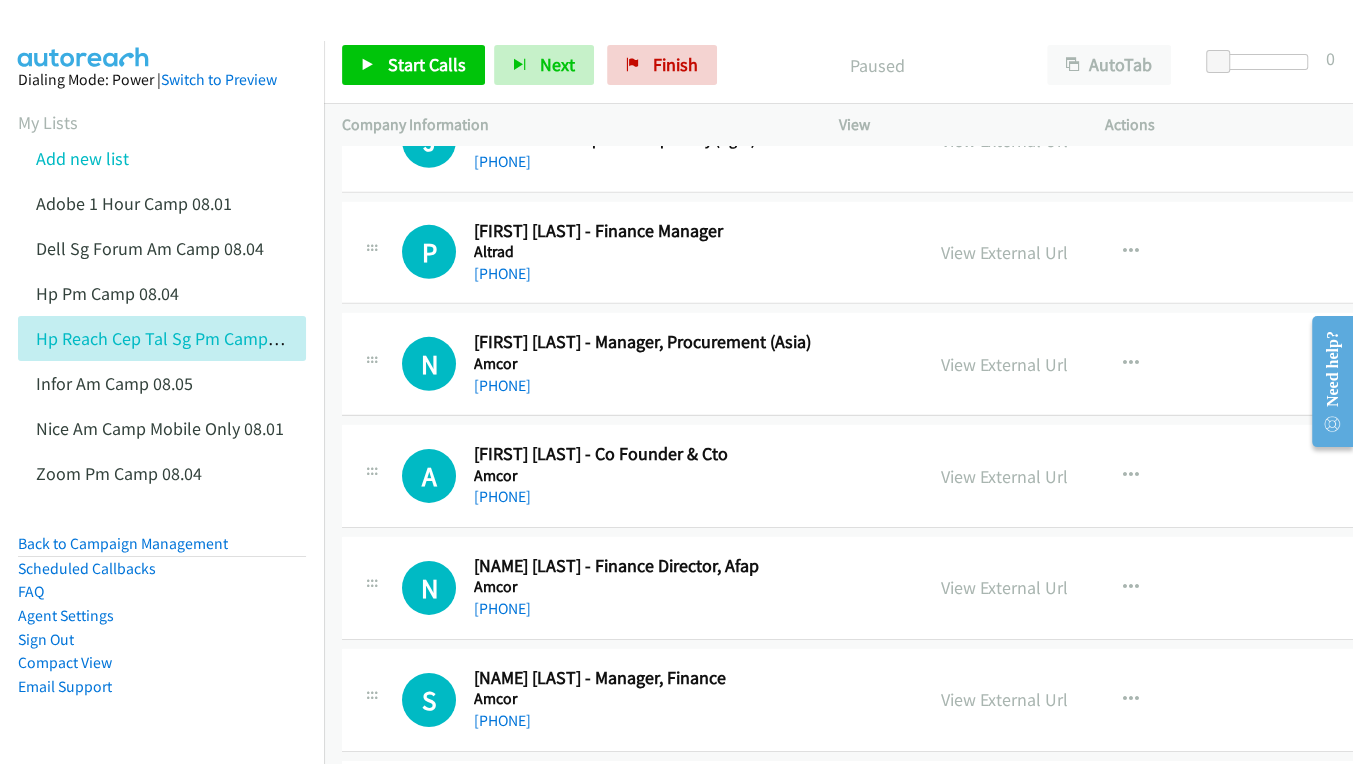 scroll, scrollTop: 14000, scrollLeft: 0, axis: vertical 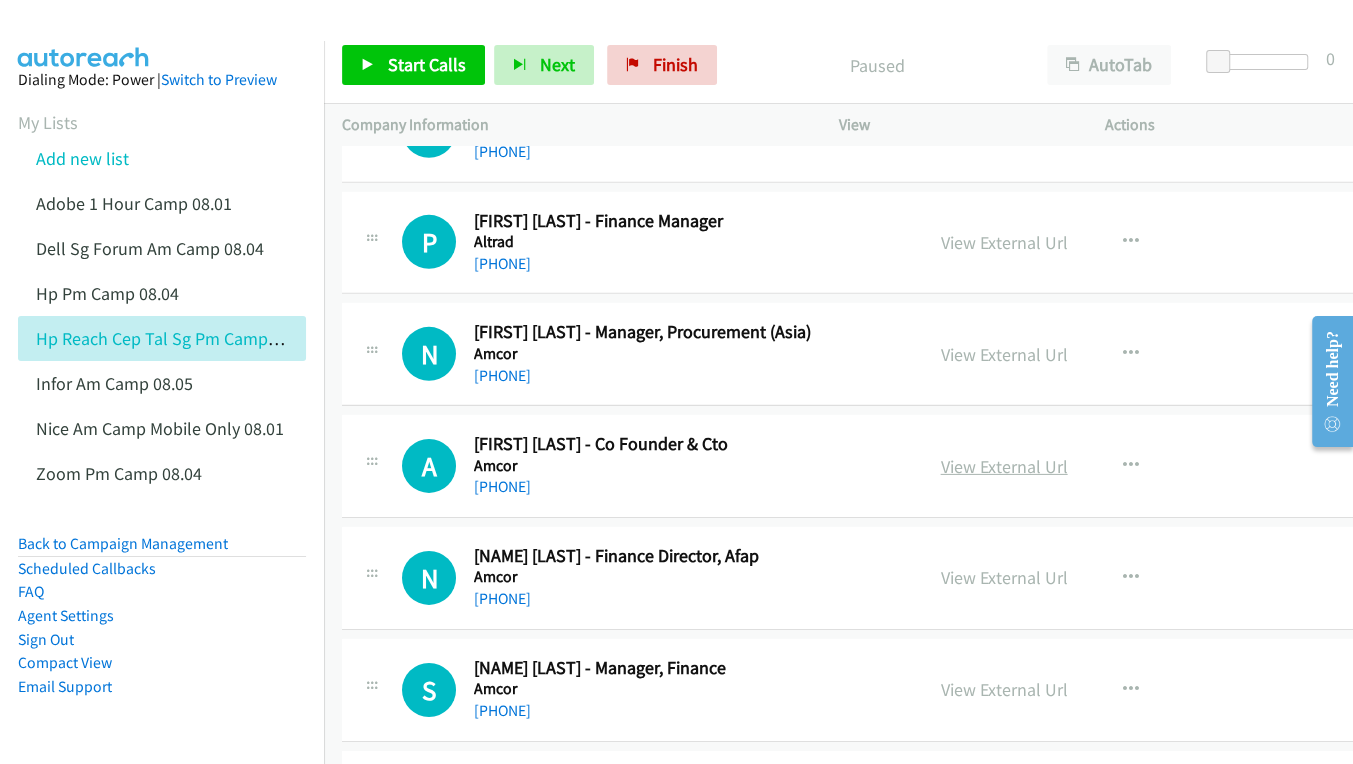 click on "View External Url" at bounding box center [1004, 466] 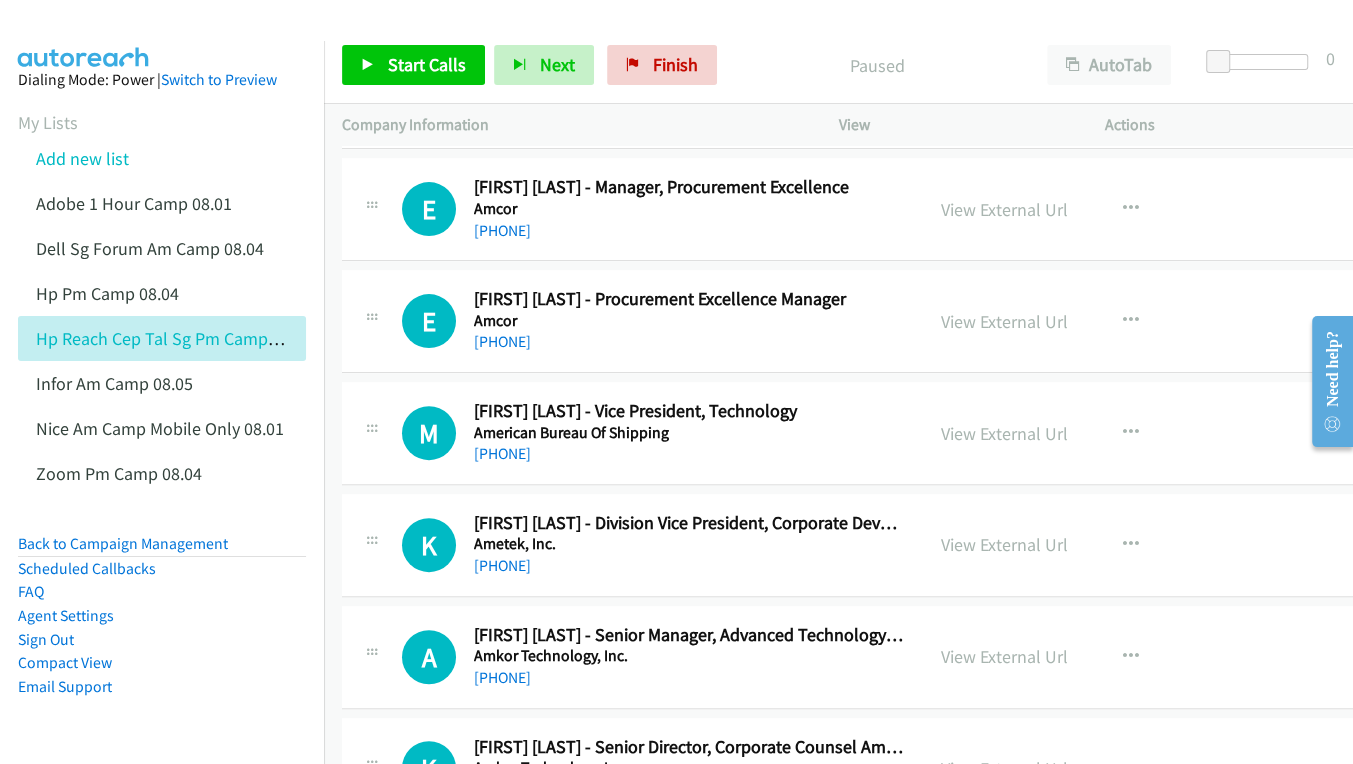 scroll, scrollTop: 15272, scrollLeft: 0, axis: vertical 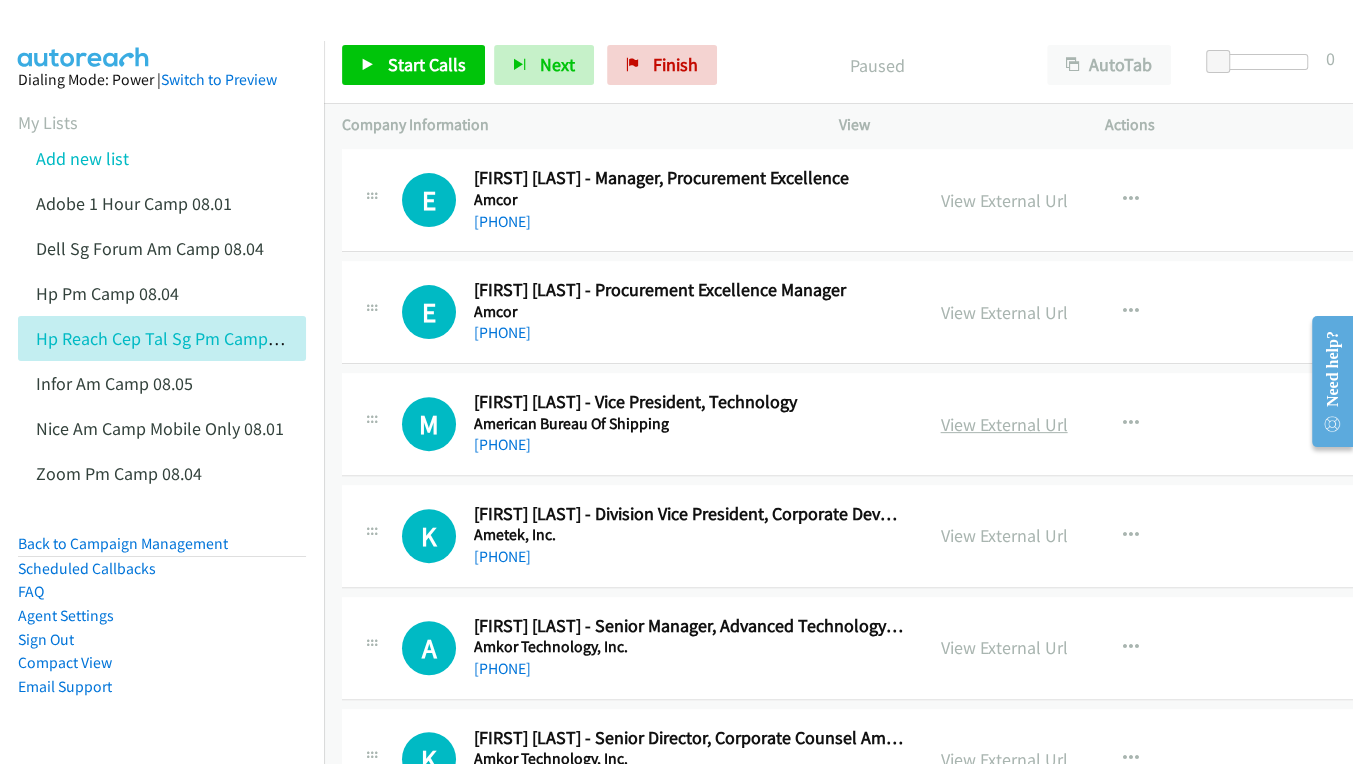 click on "View External Url" at bounding box center (1004, 424) 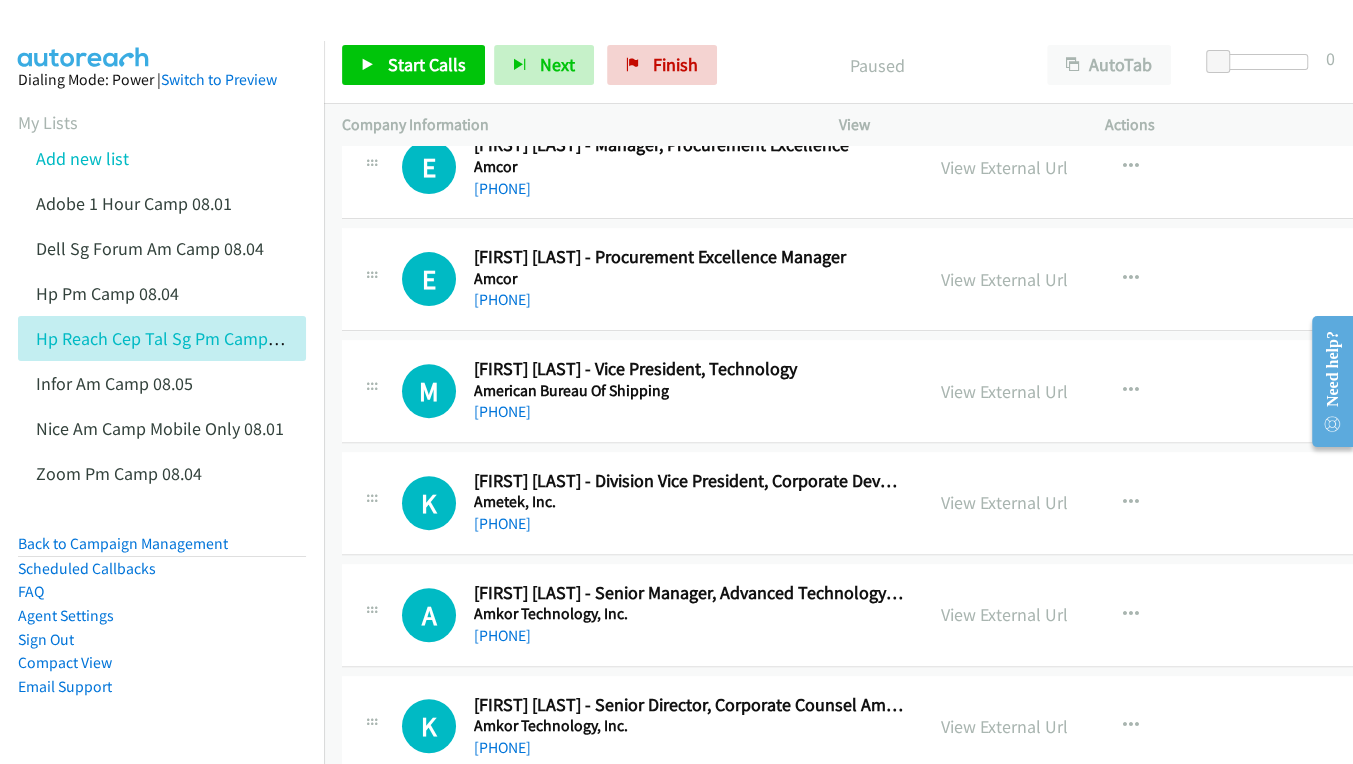 scroll, scrollTop: 15363, scrollLeft: 0, axis: vertical 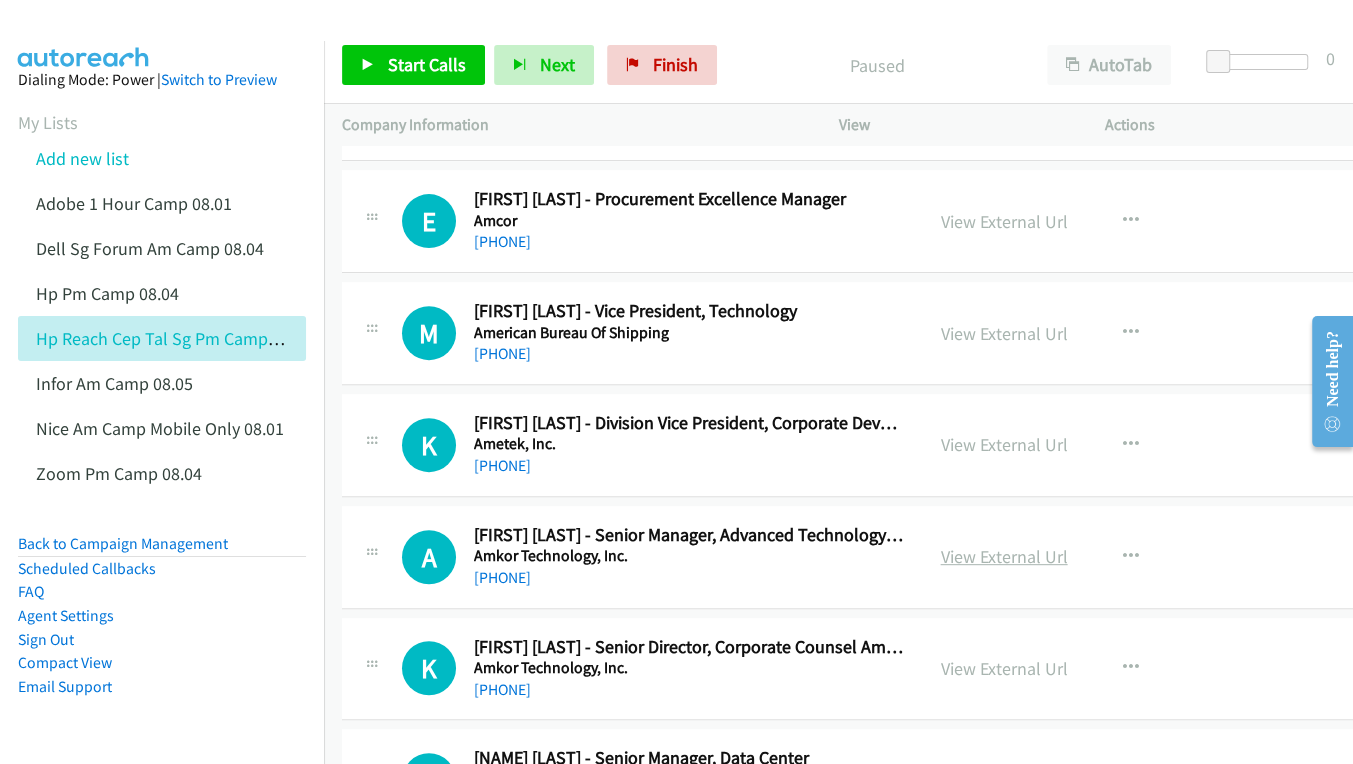 click on "View External Url" at bounding box center (1004, 556) 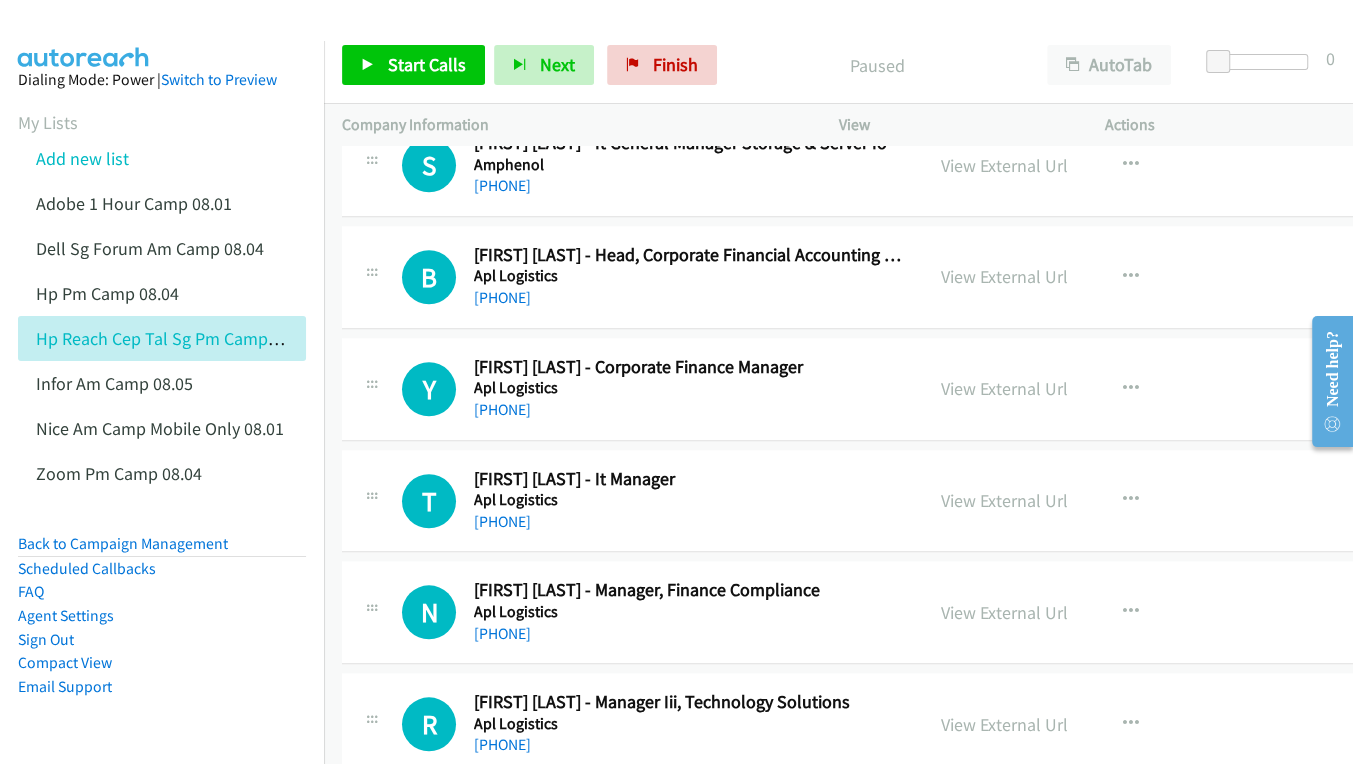 scroll, scrollTop: 16090, scrollLeft: 0, axis: vertical 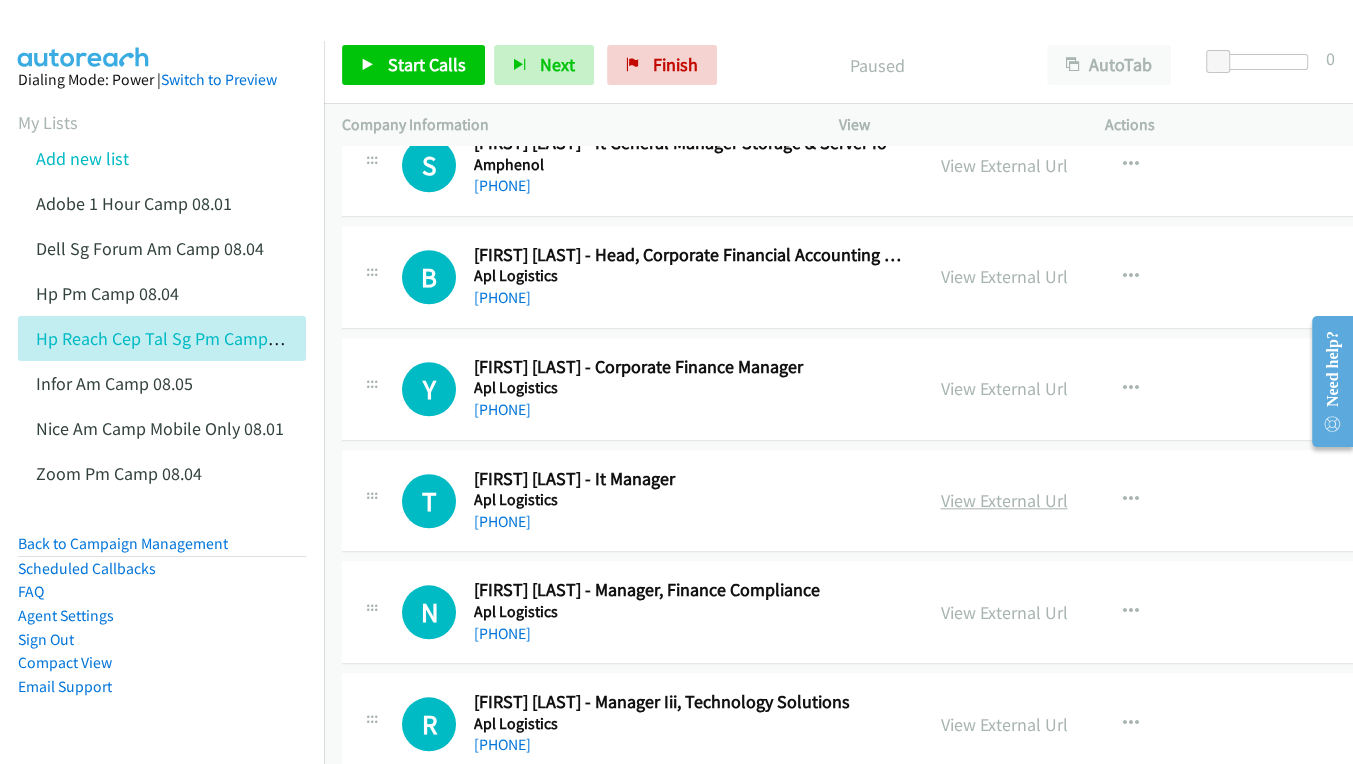 click on "View External Url" at bounding box center (1004, 500) 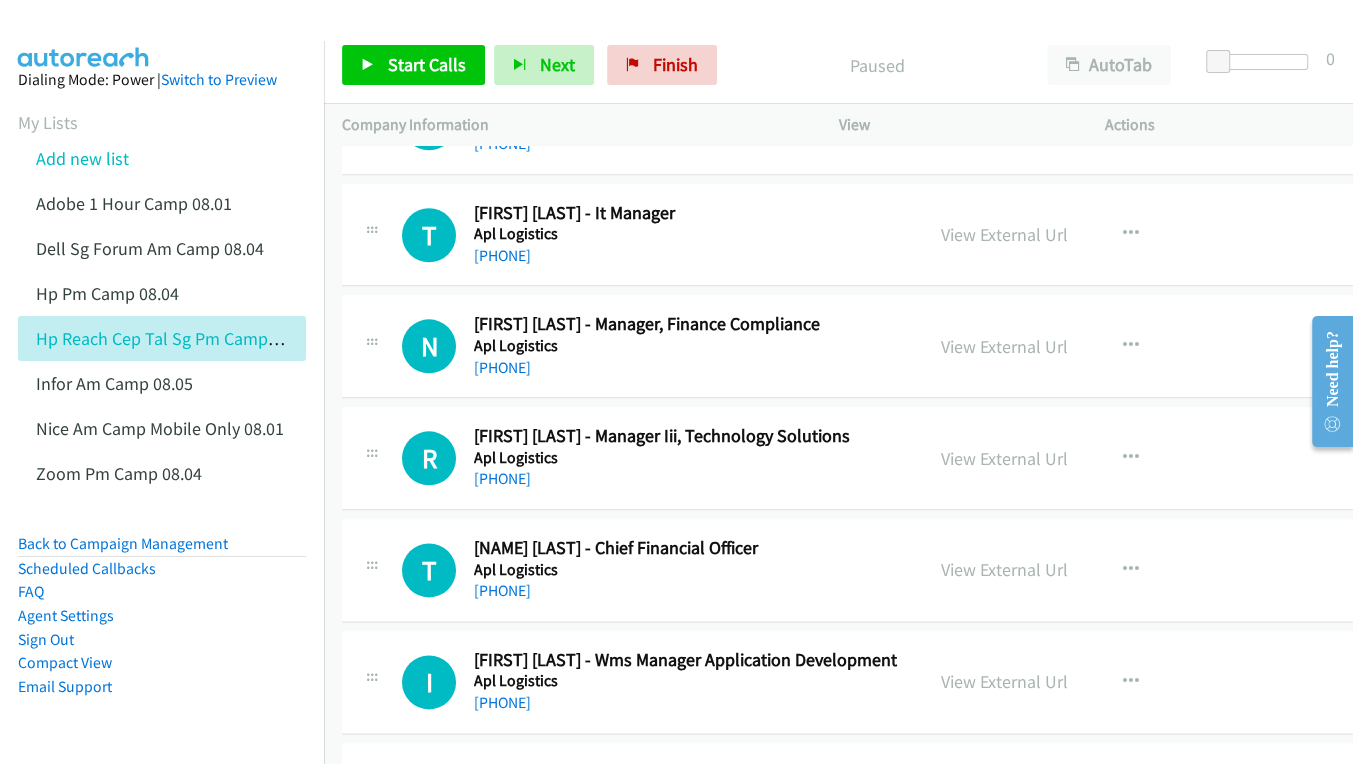 scroll, scrollTop: 16363, scrollLeft: 0, axis: vertical 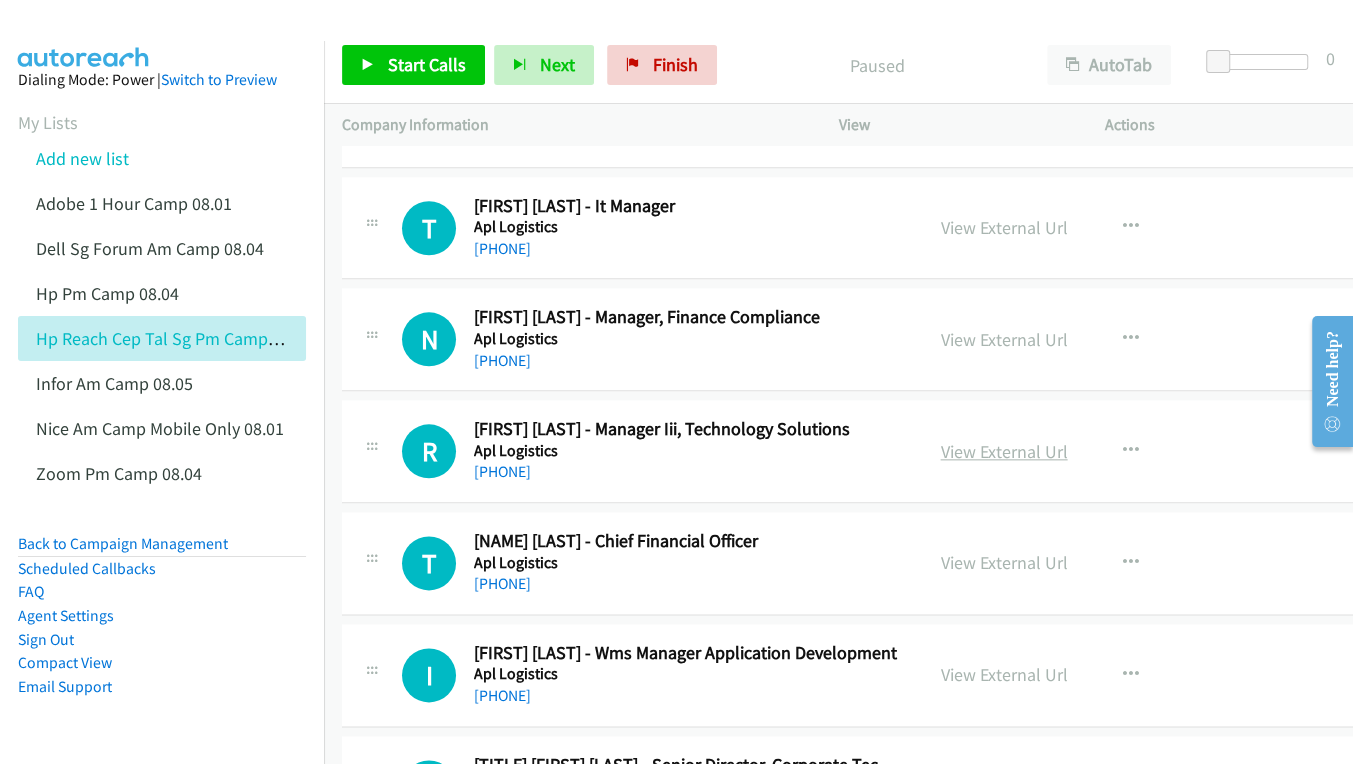click on "View External Url" at bounding box center [1004, 451] 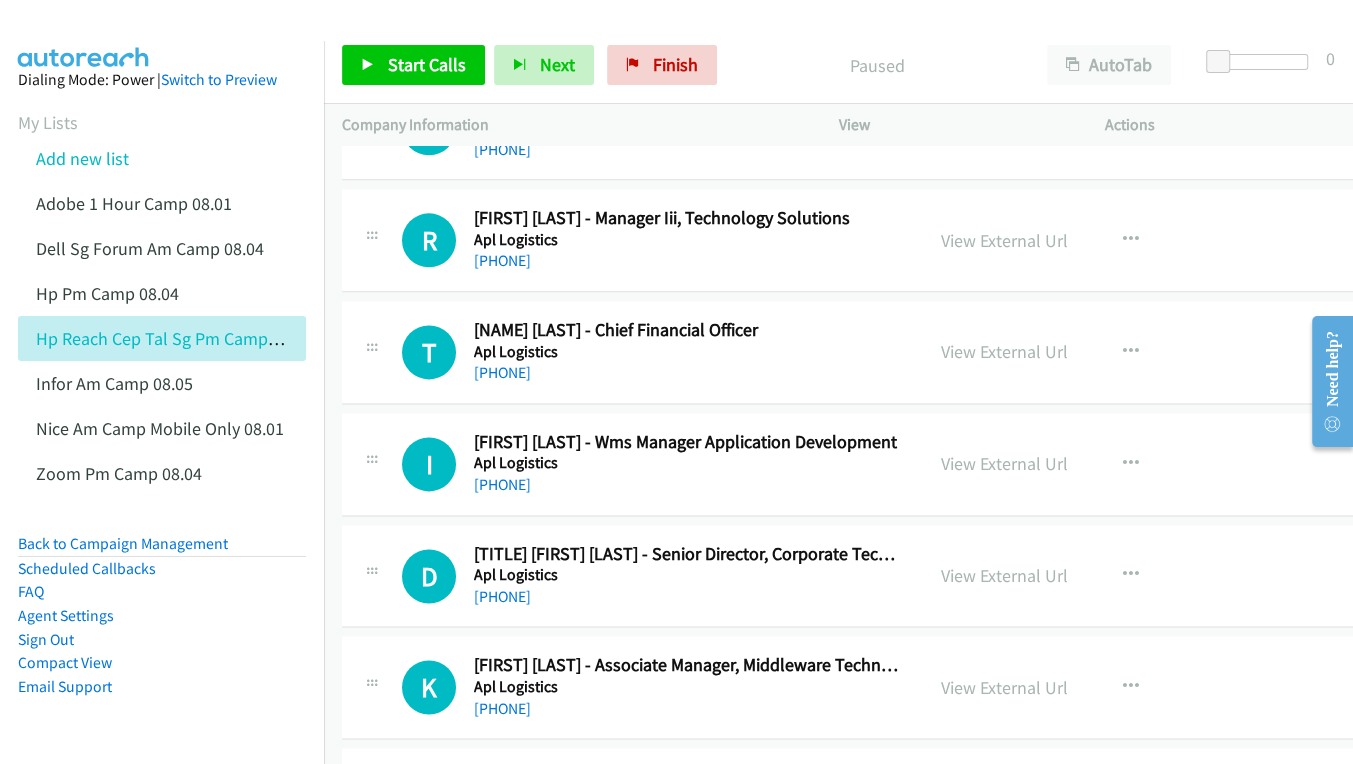 scroll, scrollTop: 16636, scrollLeft: 0, axis: vertical 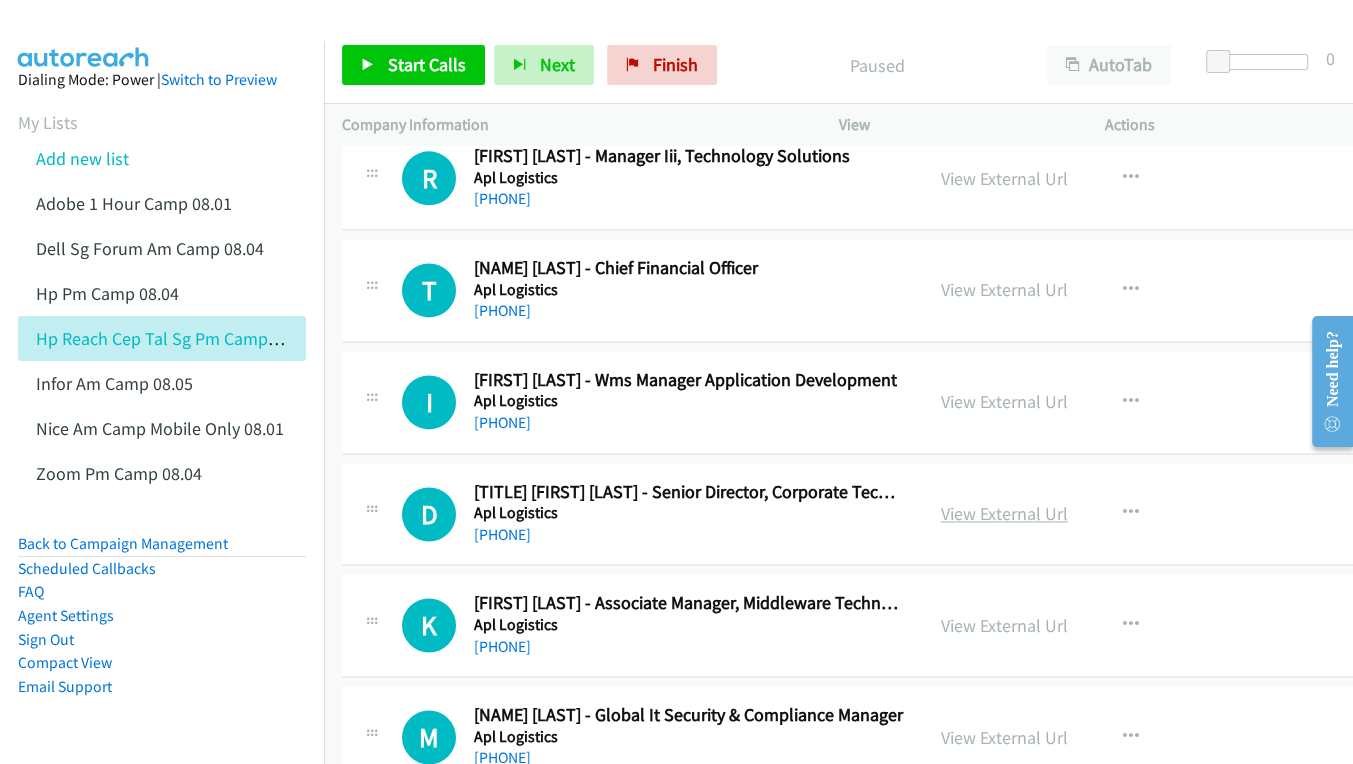 click on "View External Url" at bounding box center [1004, 513] 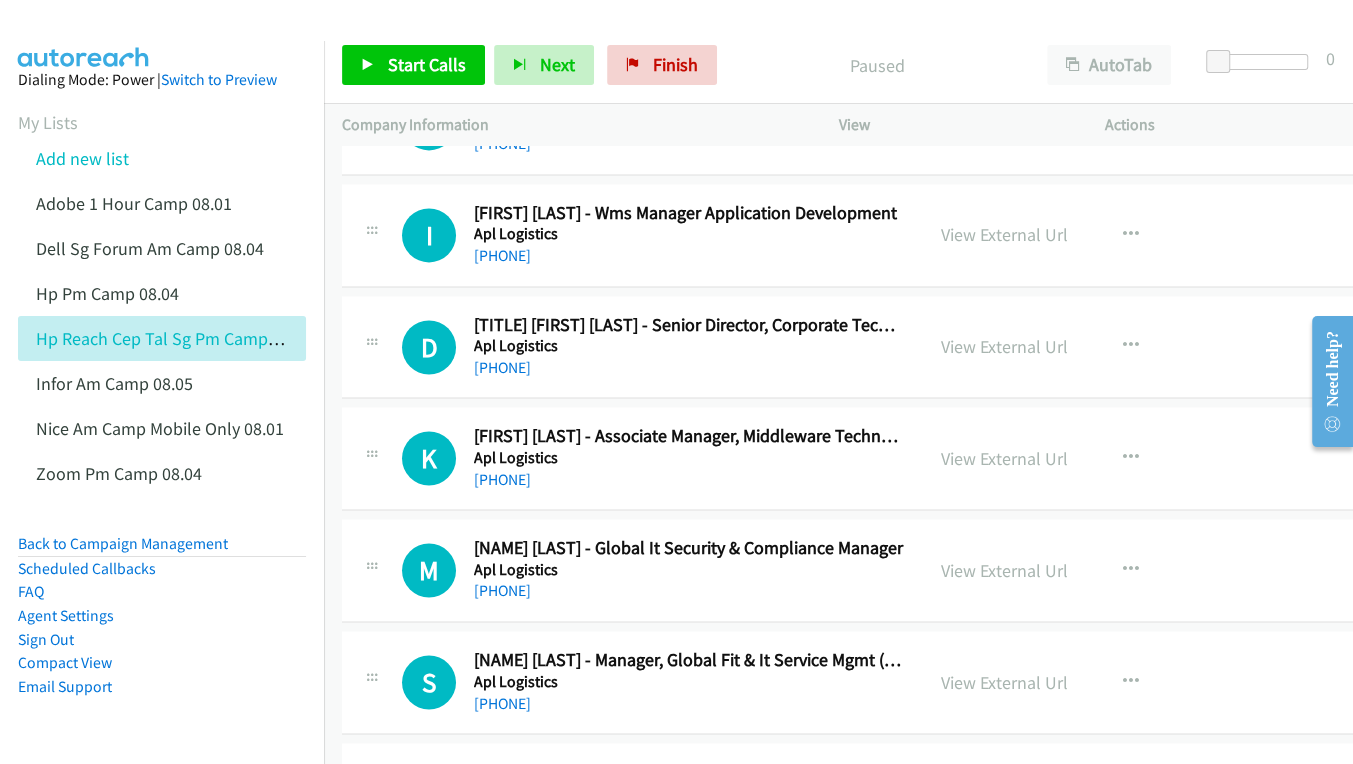 scroll, scrollTop: 16818, scrollLeft: 0, axis: vertical 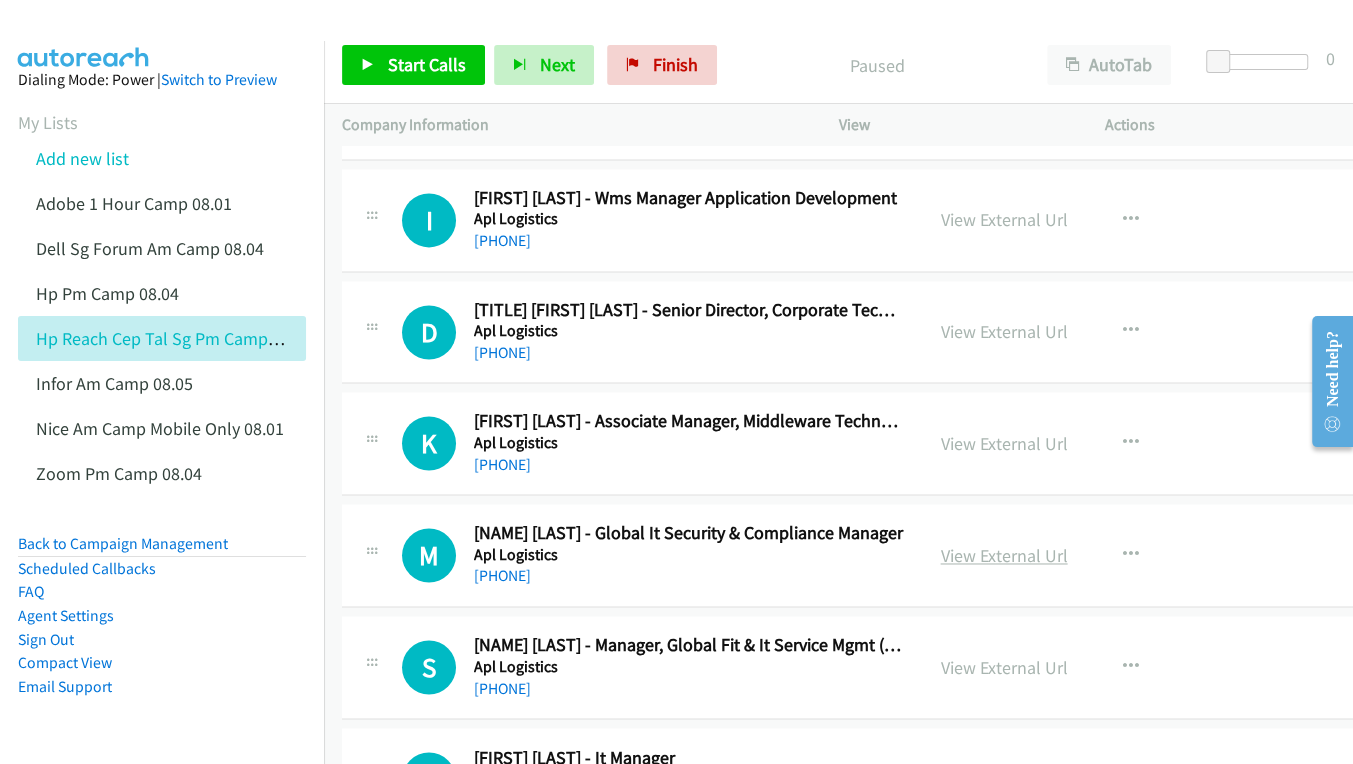 click on "View External Url" at bounding box center (1004, 555) 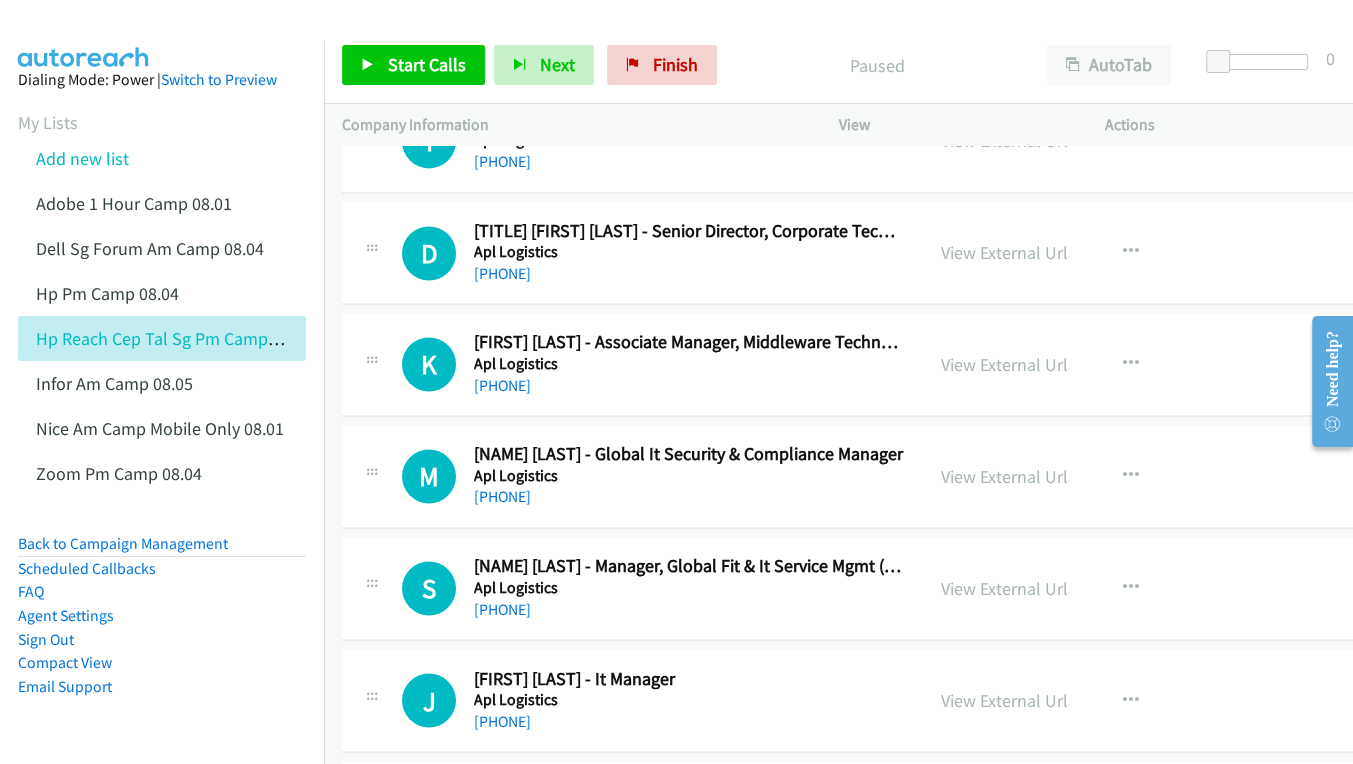 scroll, scrollTop: 16909, scrollLeft: 0, axis: vertical 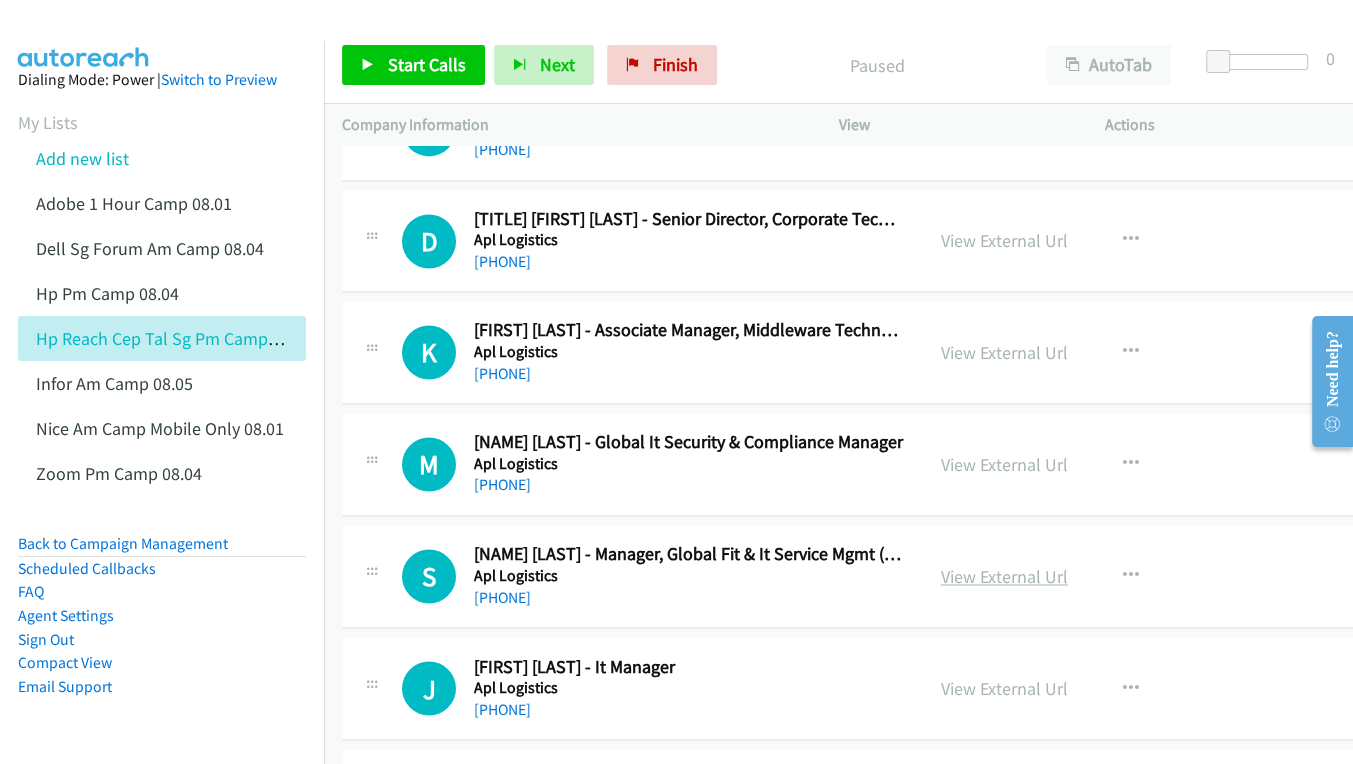 click on "View External Url" at bounding box center (1004, 576) 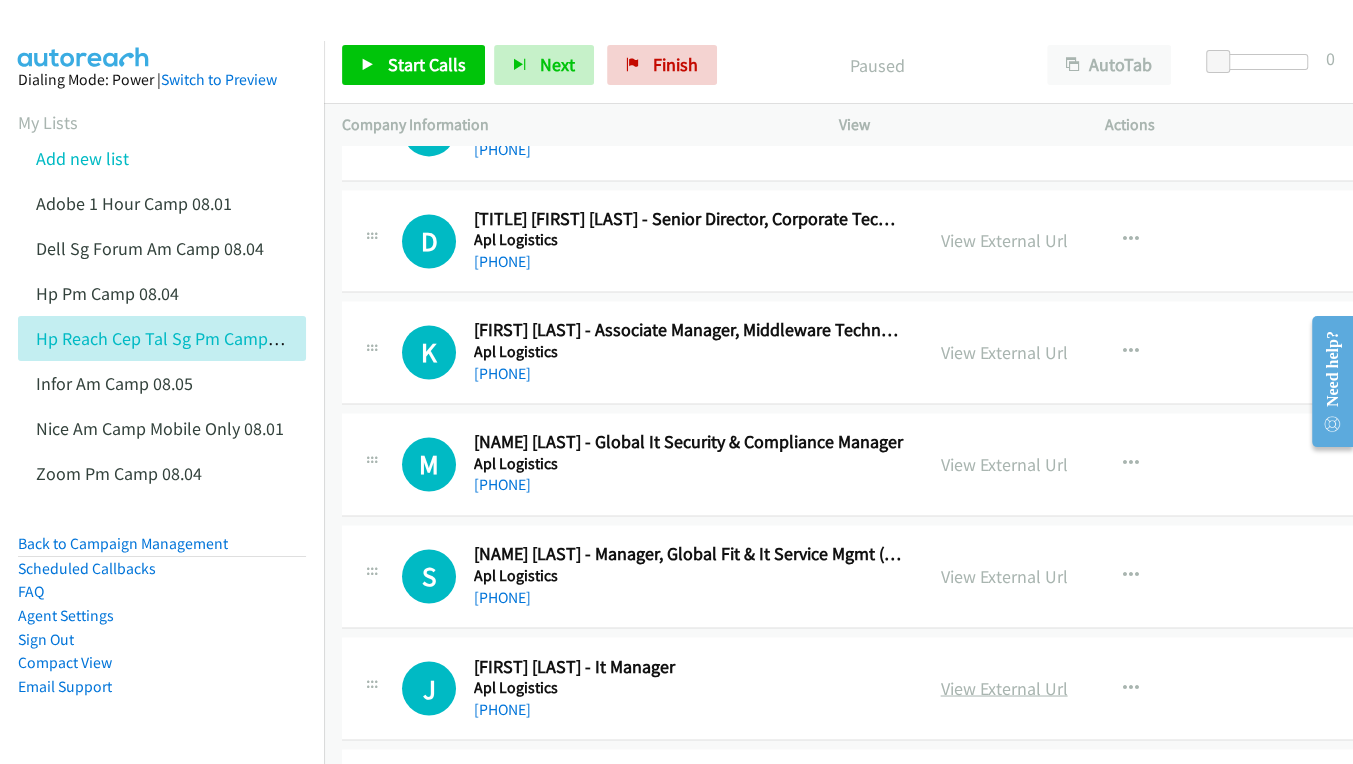click on "View External Url" at bounding box center (1004, 687) 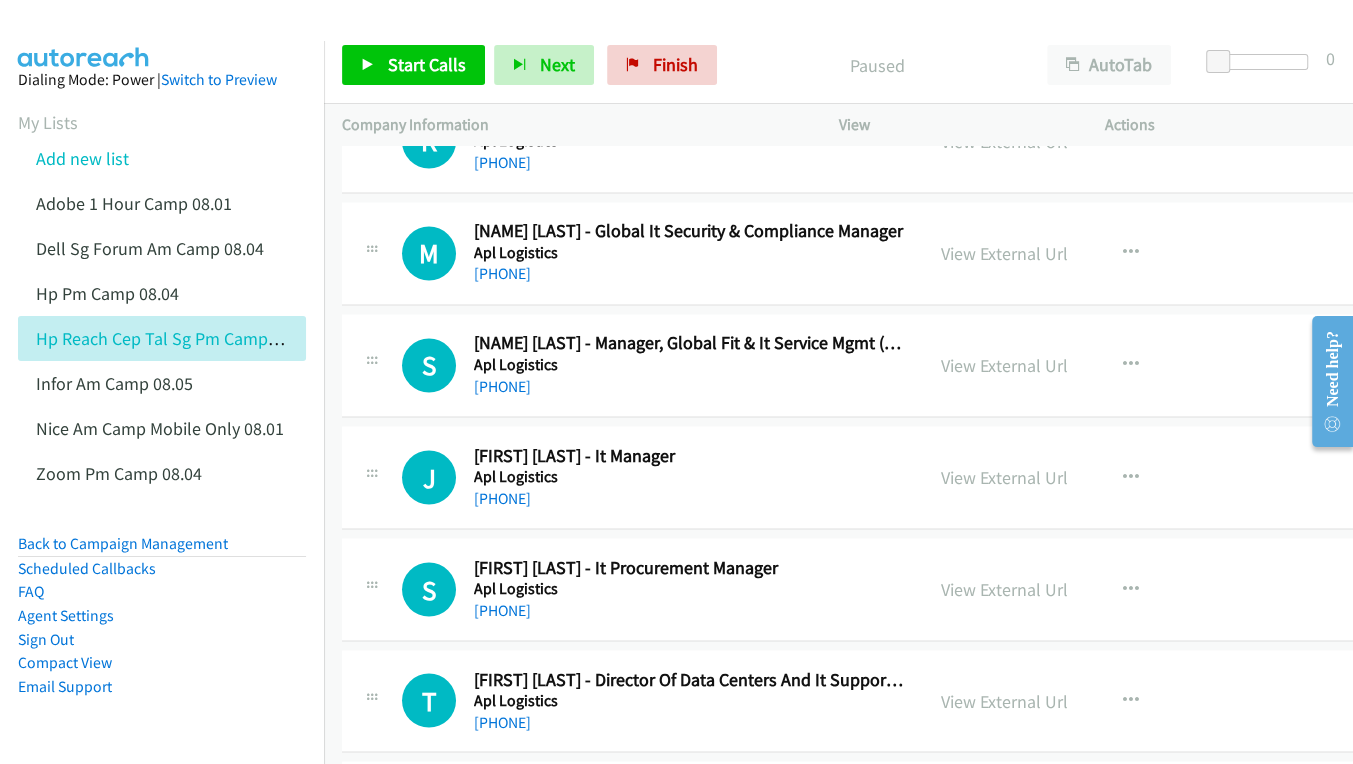 scroll, scrollTop: 17181, scrollLeft: 0, axis: vertical 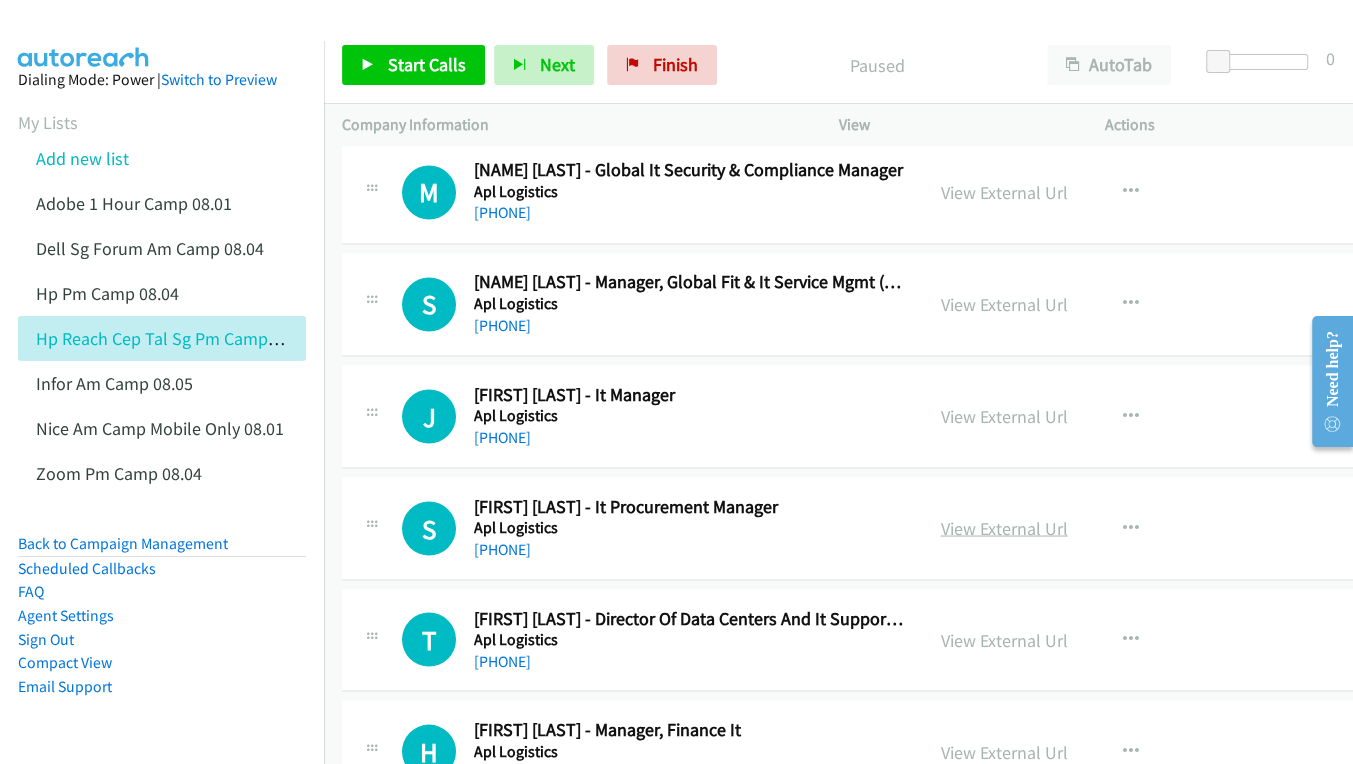 click on "View External Url" at bounding box center [1004, 527] 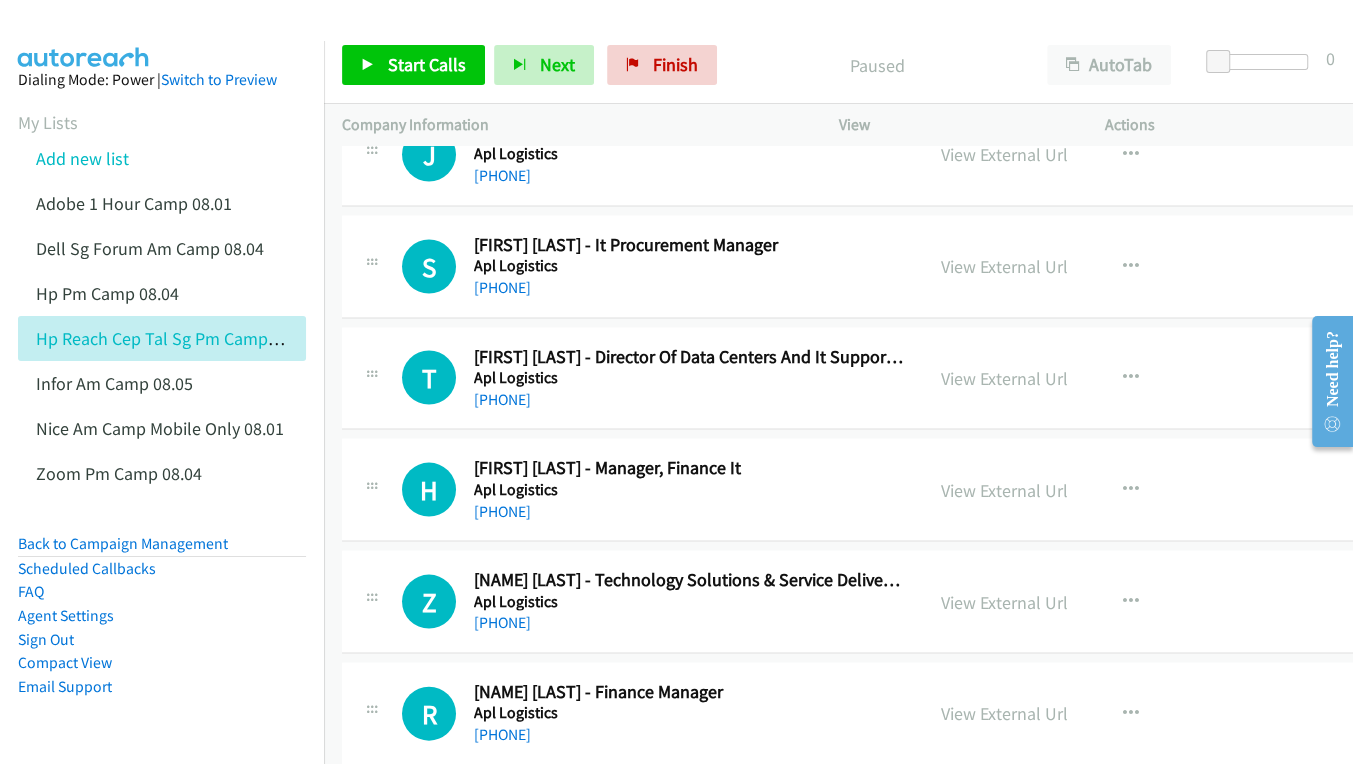 scroll, scrollTop: 17454, scrollLeft: 0, axis: vertical 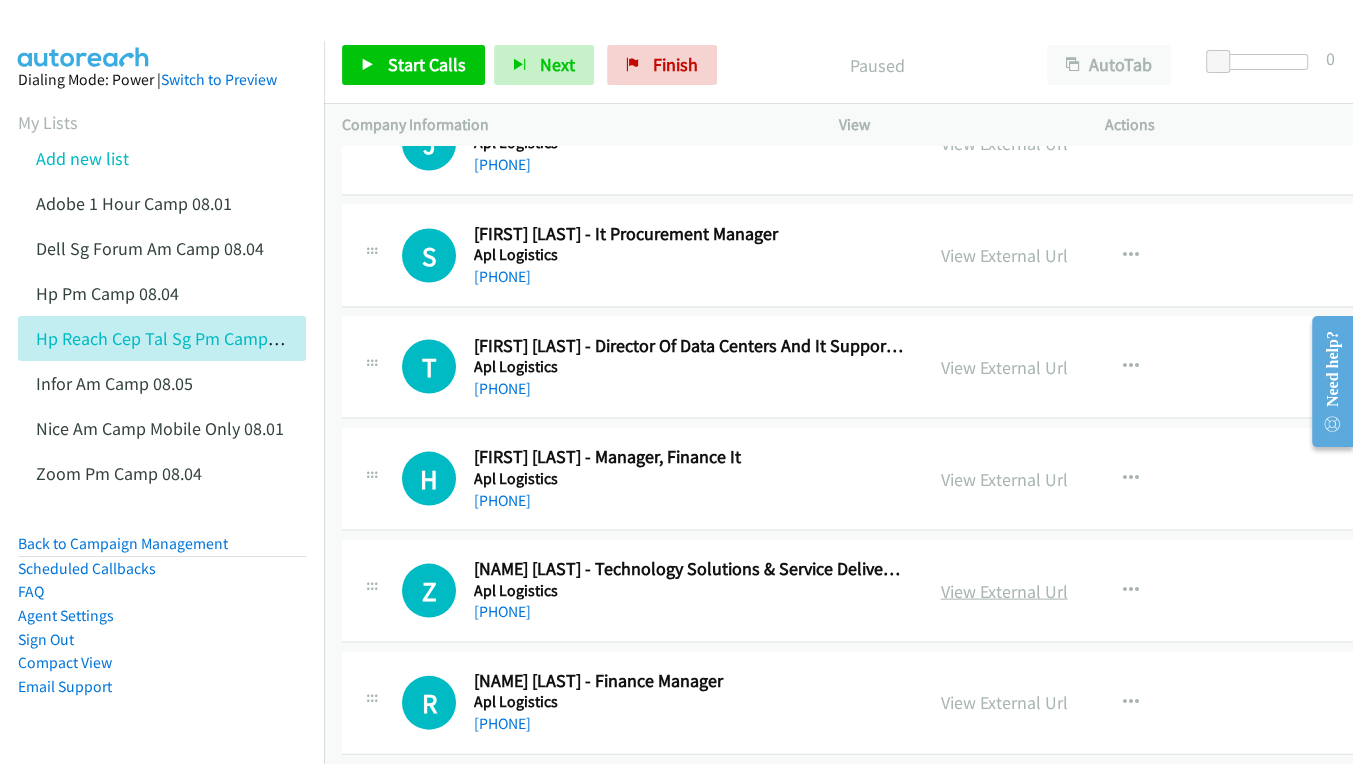 click on "View External Url" at bounding box center (1004, 590) 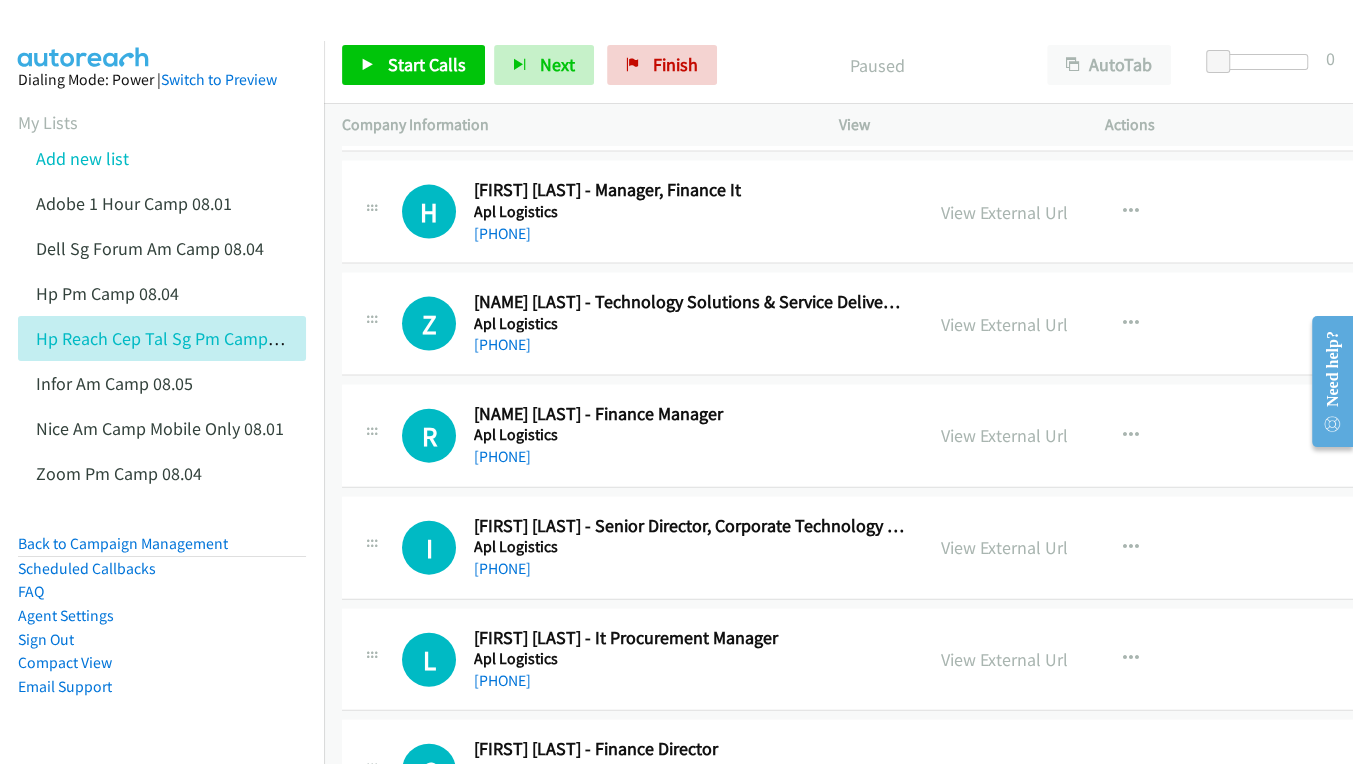 scroll, scrollTop: 17727, scrollLeft: 0, axis: vertical 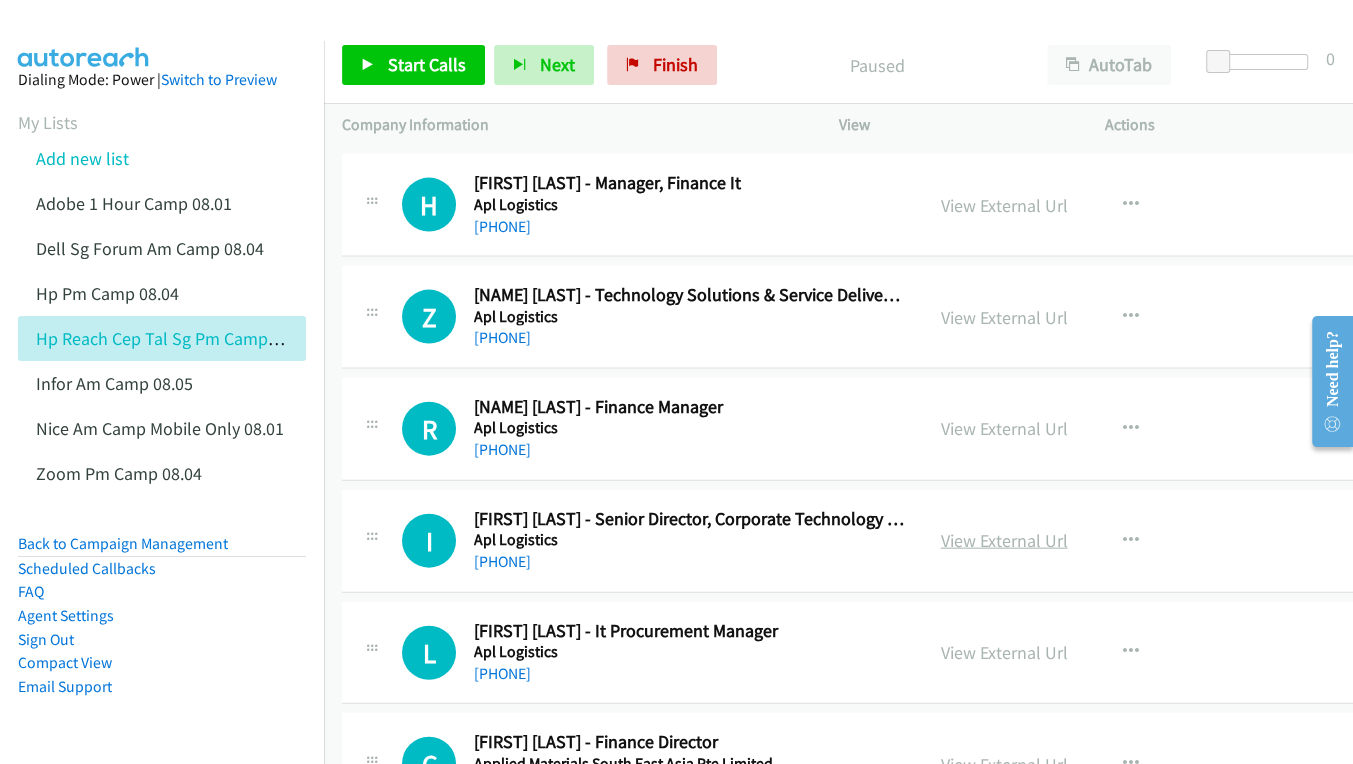 click on "View External Url" at bounding box center (1004, 540) 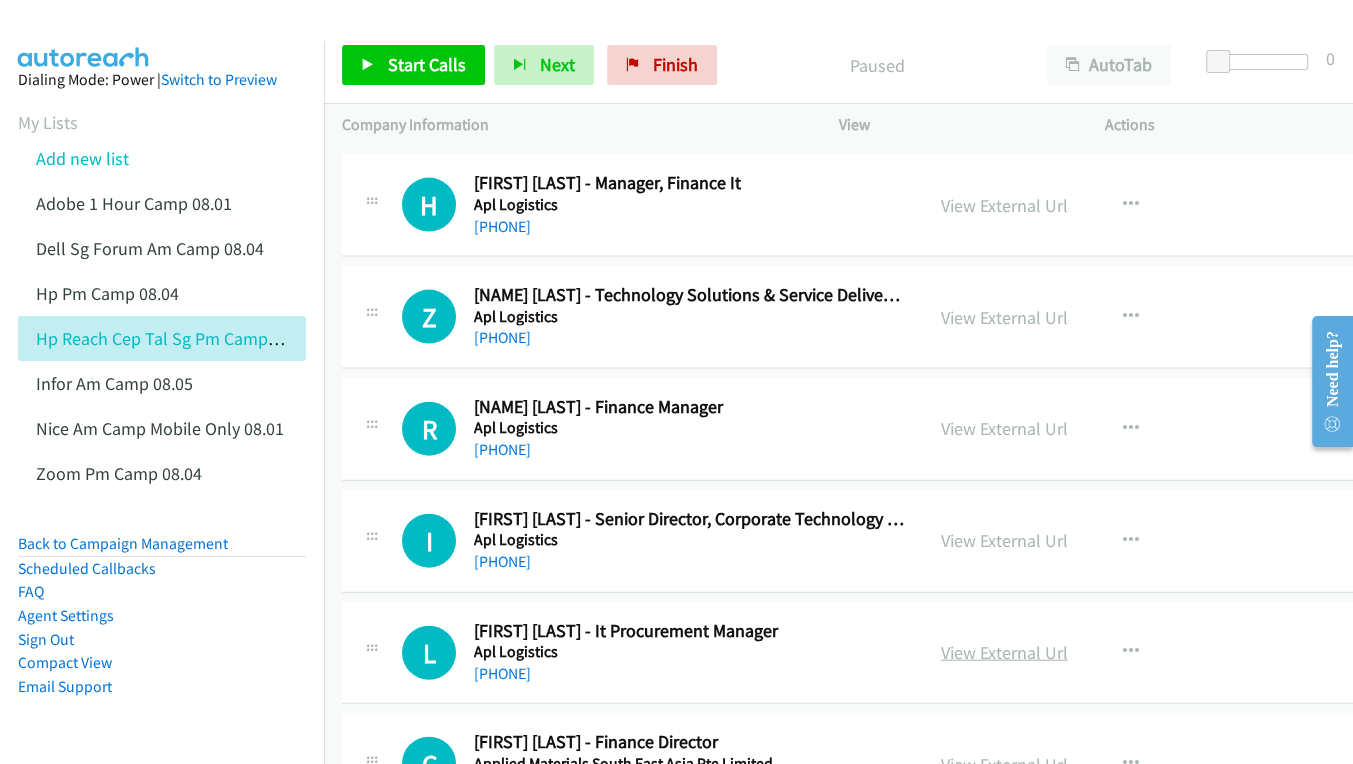 click on "View External Url" at bounding box center [1004, 652] 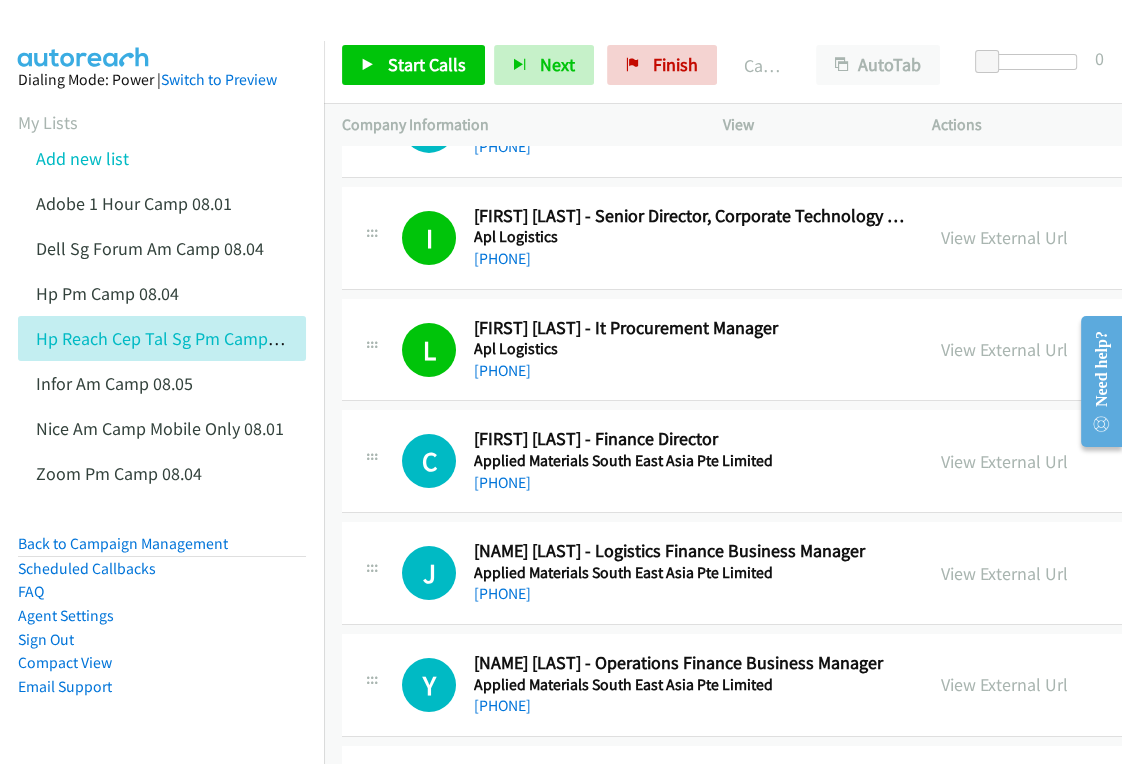 scroll, scrollTop: 18118, scrollLeft: 0, axis: vertical 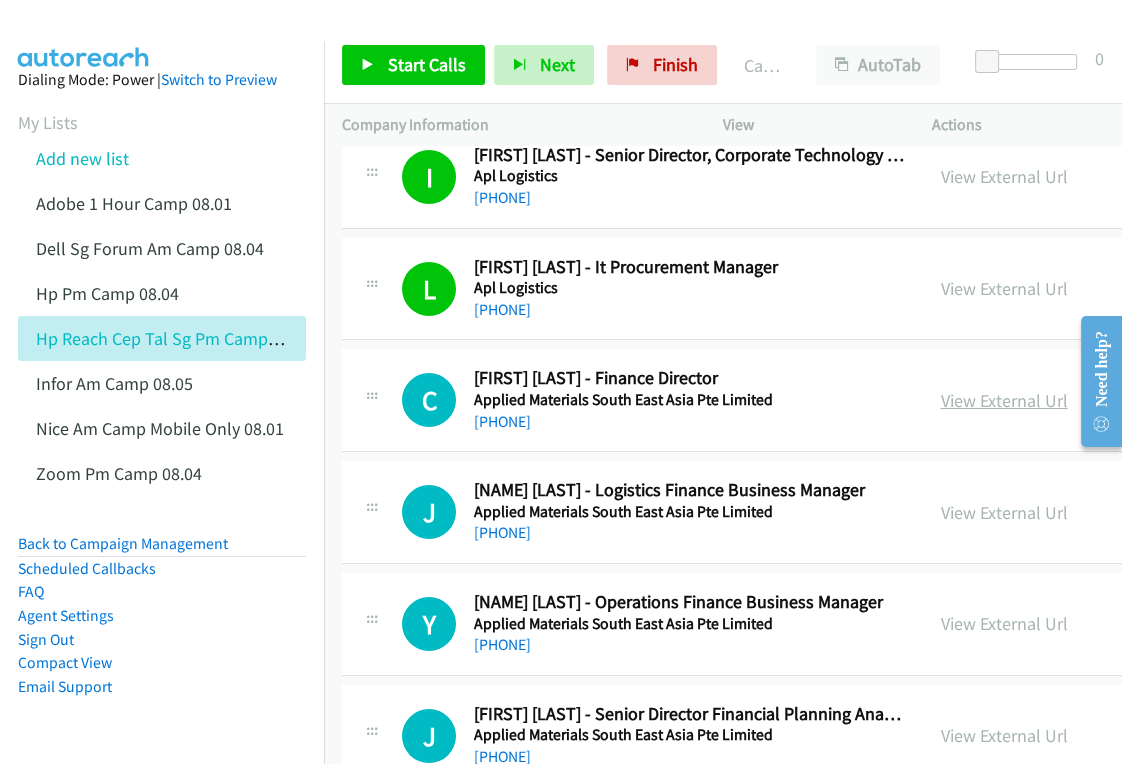 click on "View External Url" at bounding box center [1004, 400] 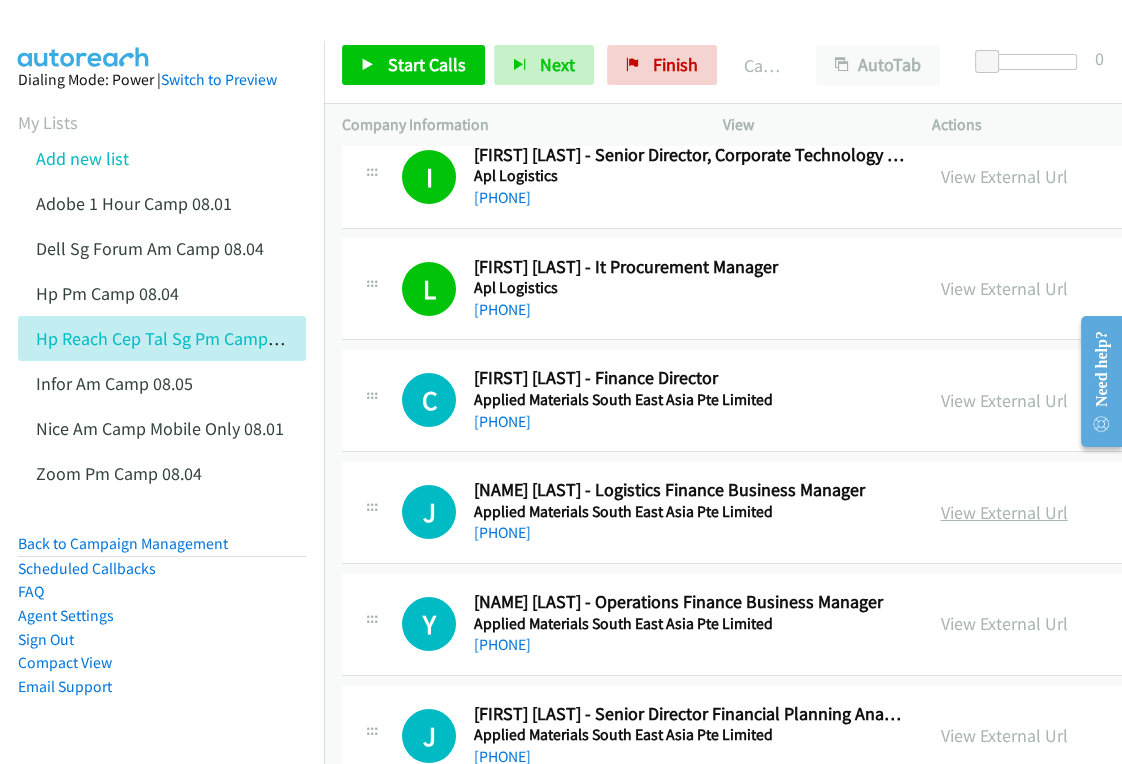 click on "View External Url" at bounding box center (1004, 512) 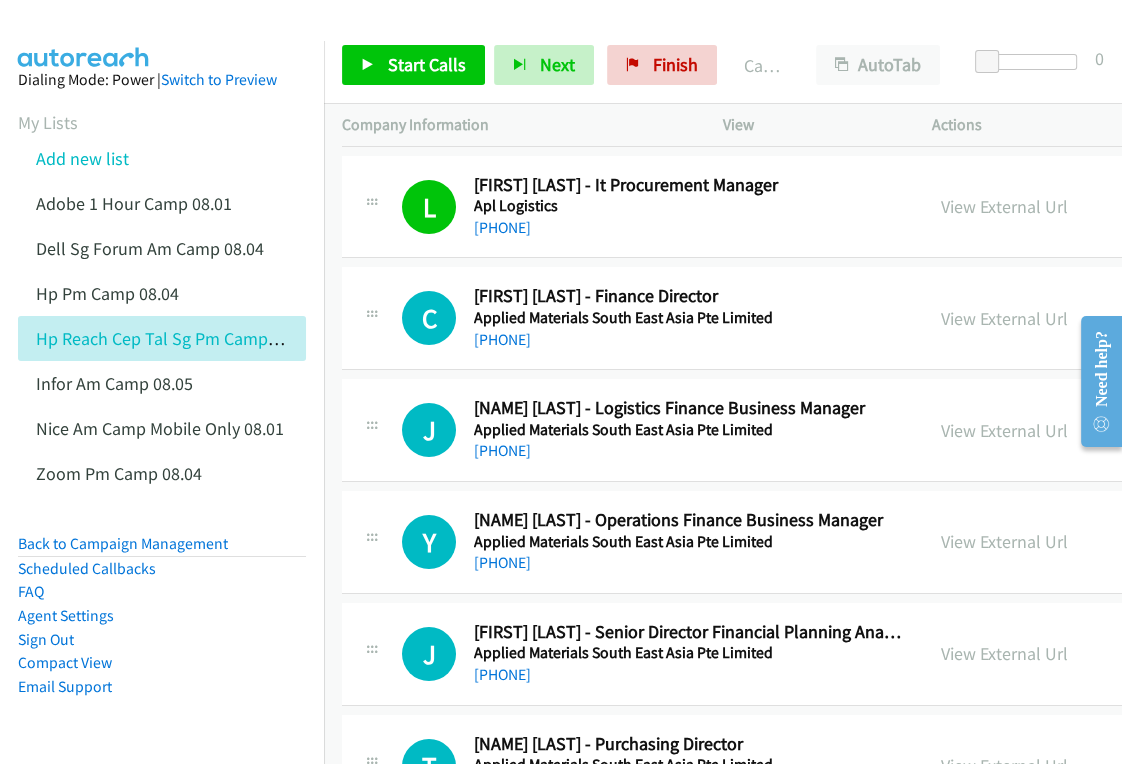 scroll, scrollTop: 18209, scrollLeft: 0, axis: vertical 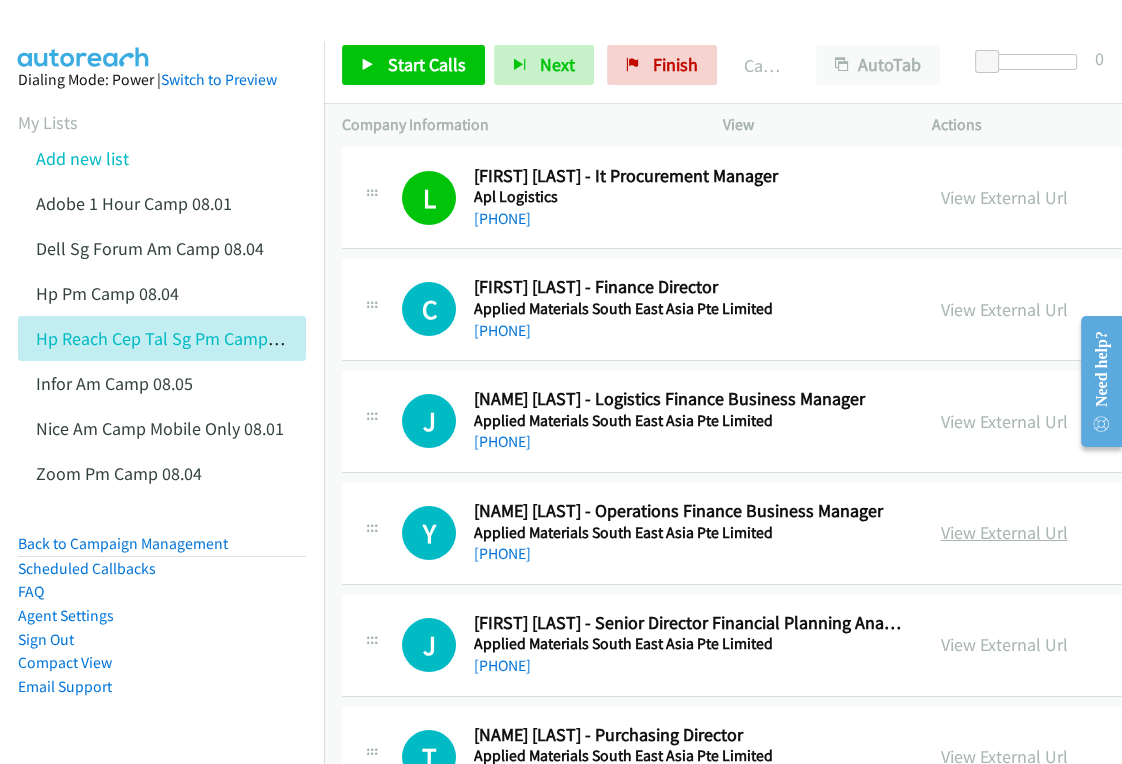 click on "View External Url" at bounding box center (1004, 532) 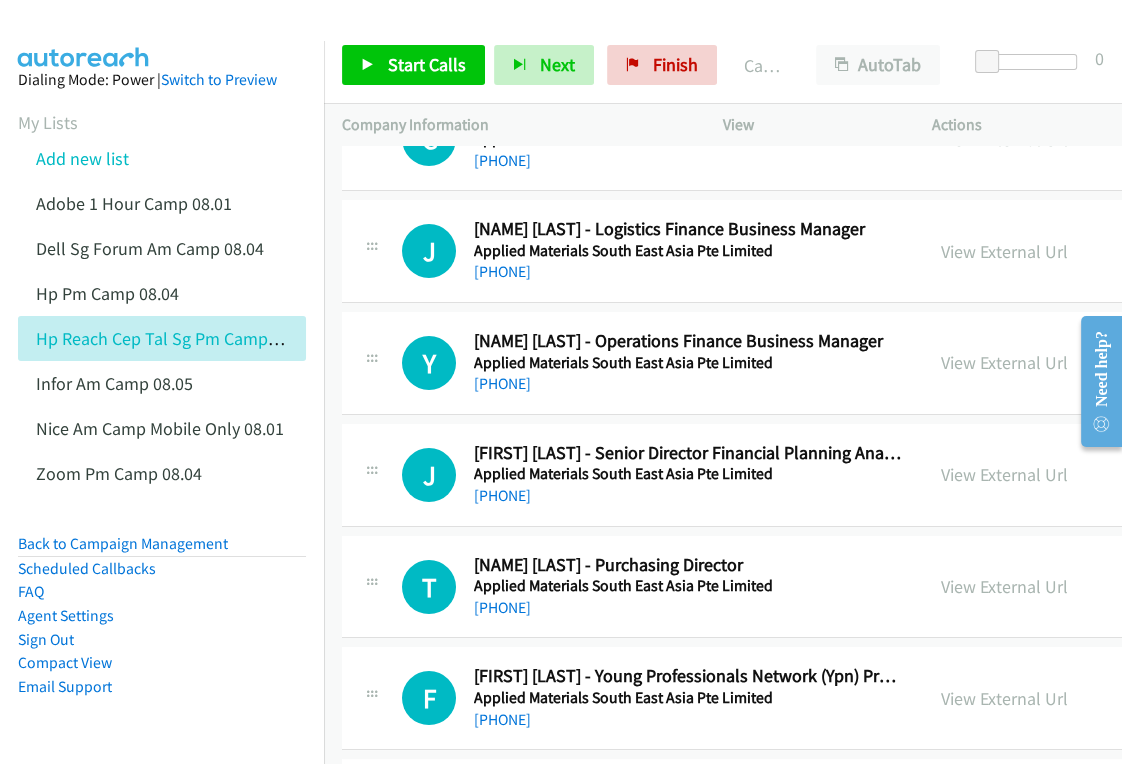 scroll, scrollTop: 18390, scrollLeft: 0, axis: vertical 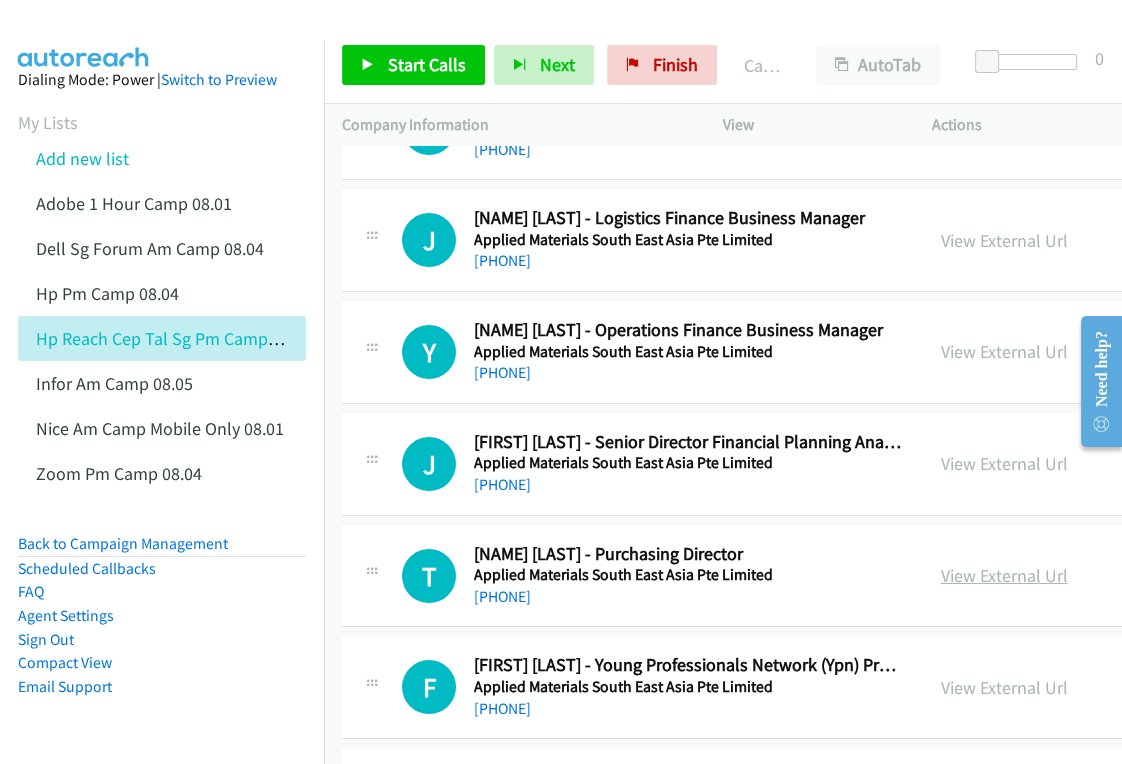 click on "View External Url" at bounding box center [1004, 575] 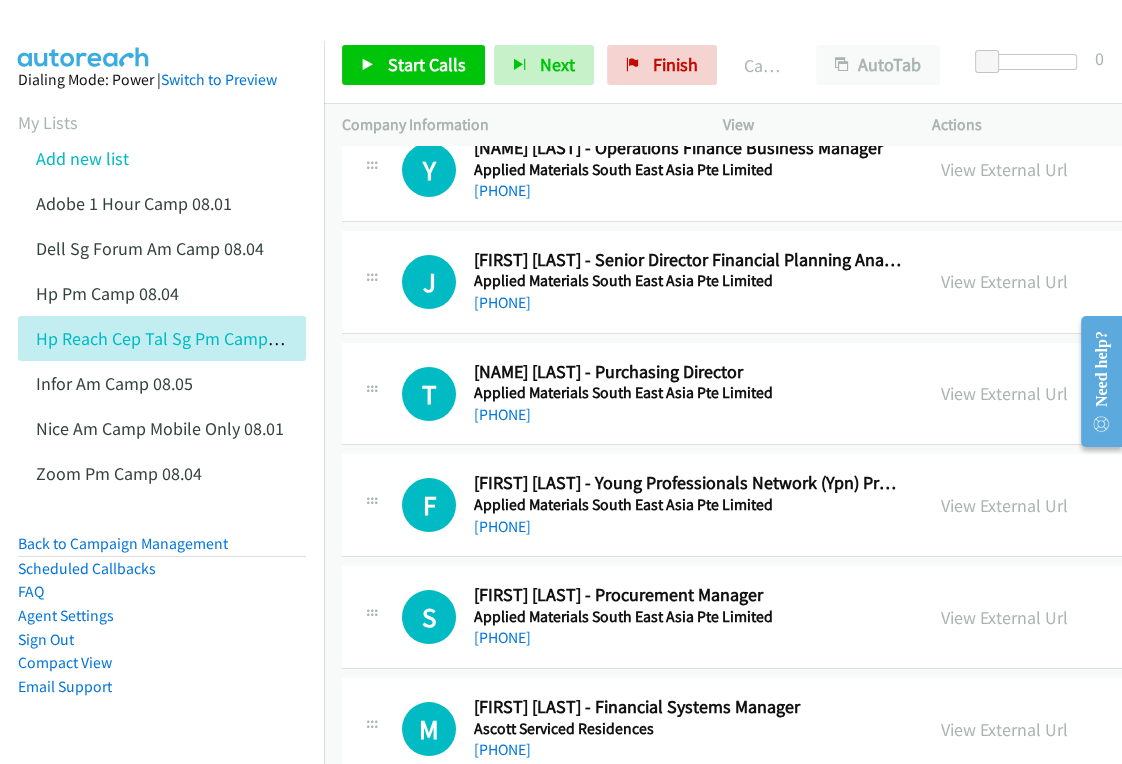 scroll, scrollTop: 18663, scrollLeft: 0, axis: vertical 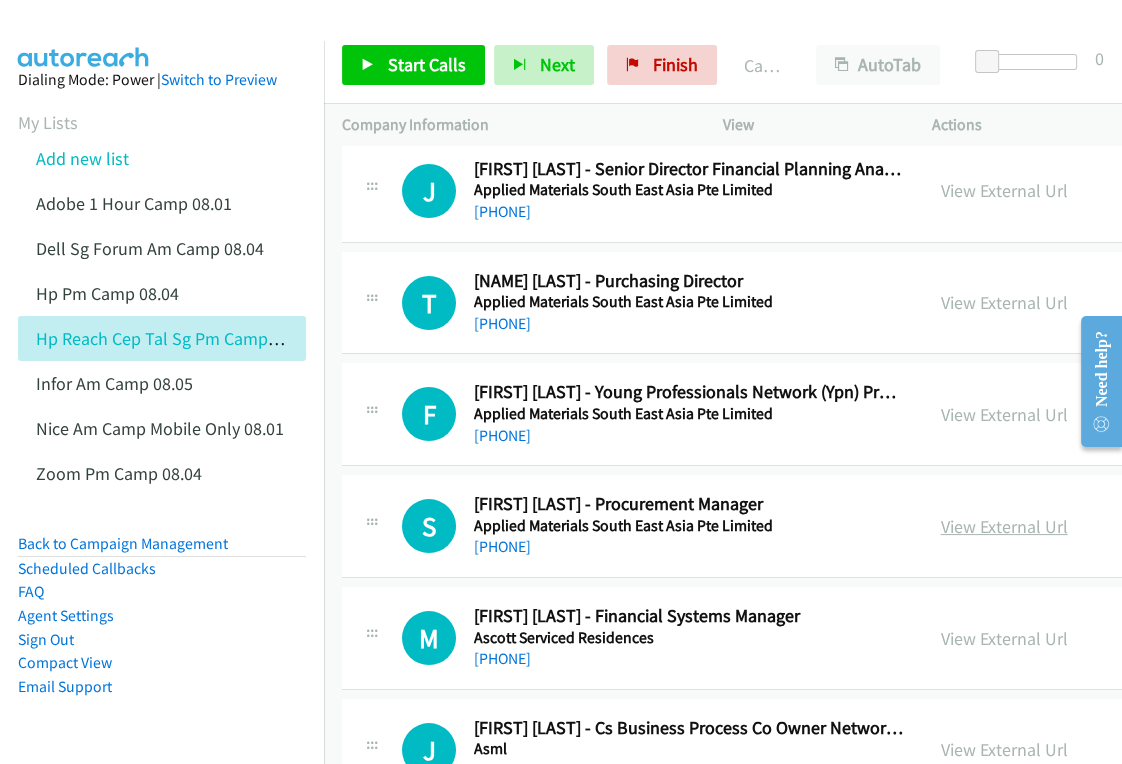 click on "View External Url" at bounding box center (1004, 526) 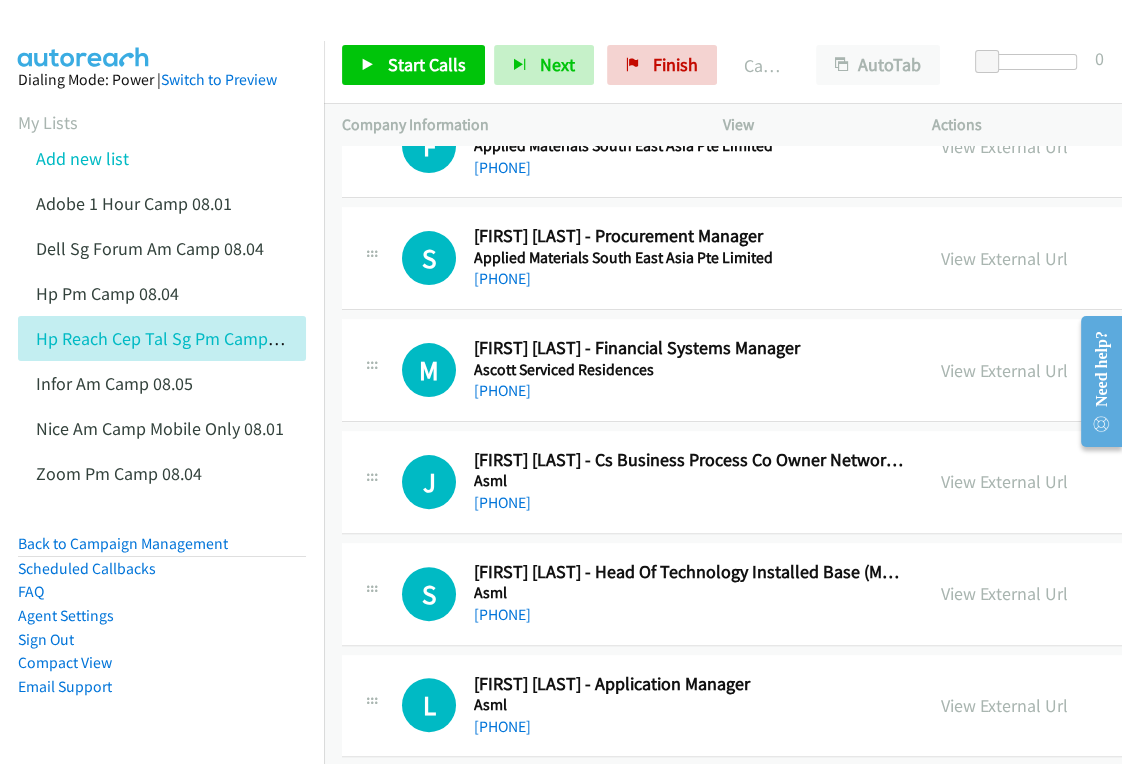 scroll, scrollTop: 18936, scrollLeft: 0, axis: vertical 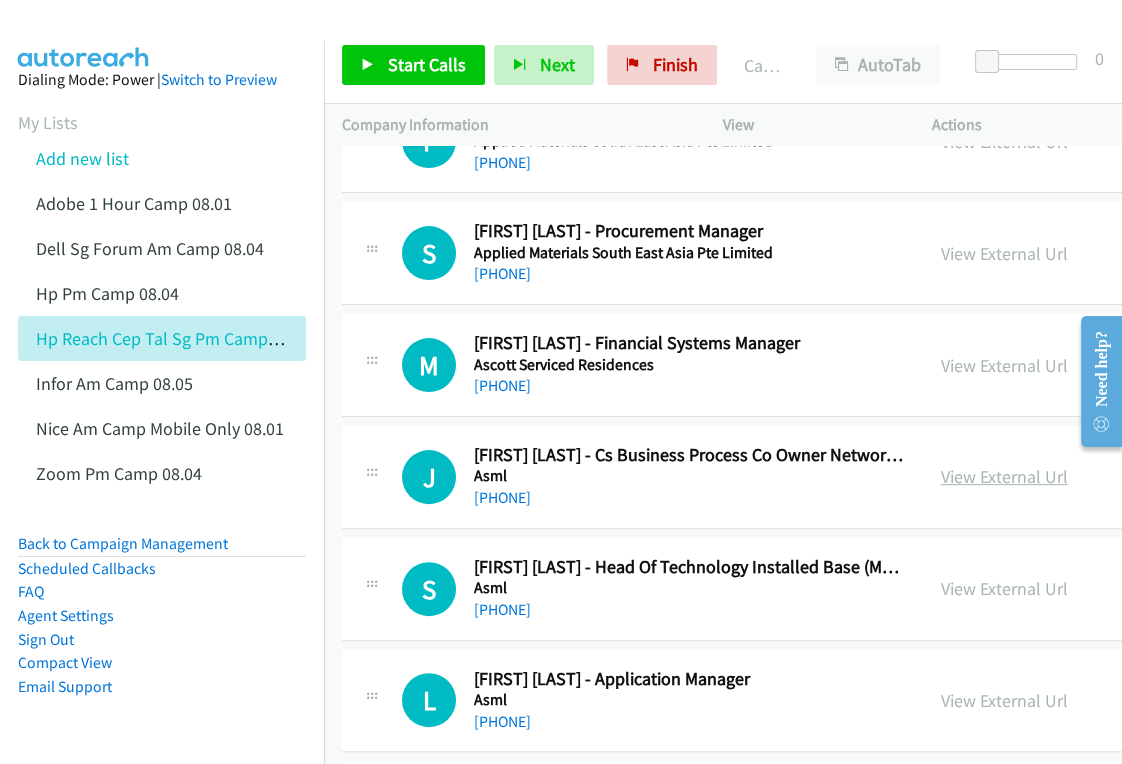 click on "View External Url" at bounding box center (1004, 476) 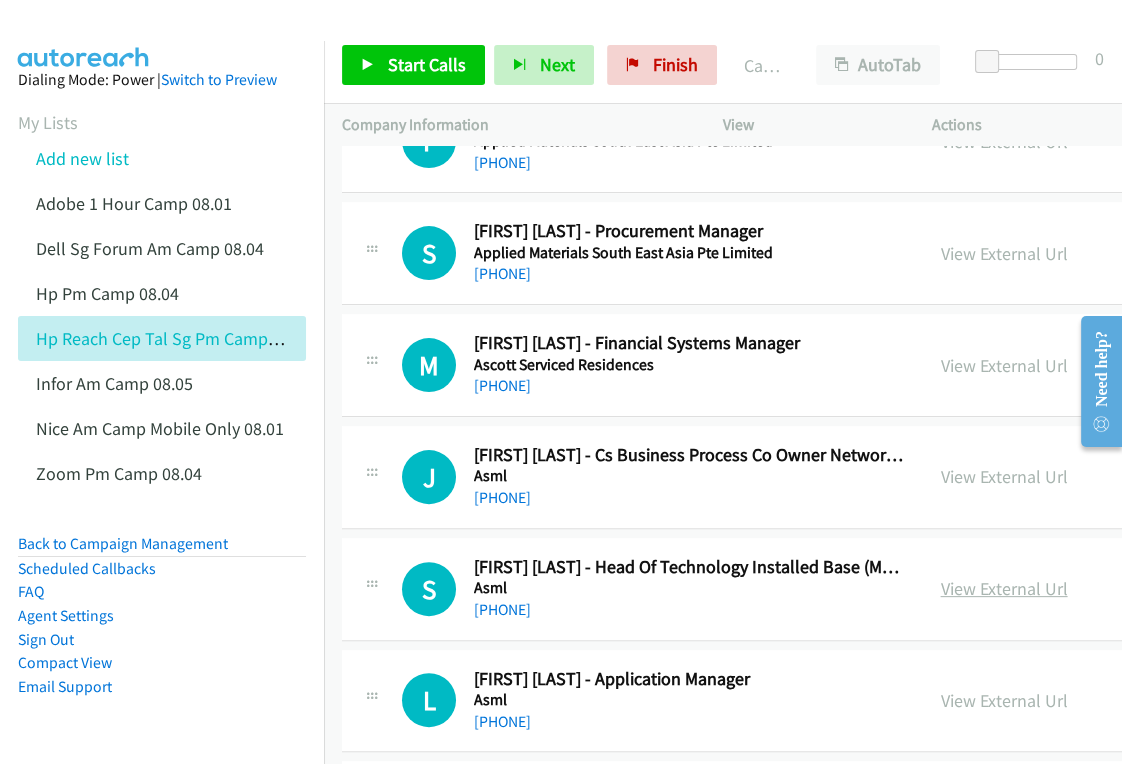 click on "View External Url" at bounding box center [1004, 588] 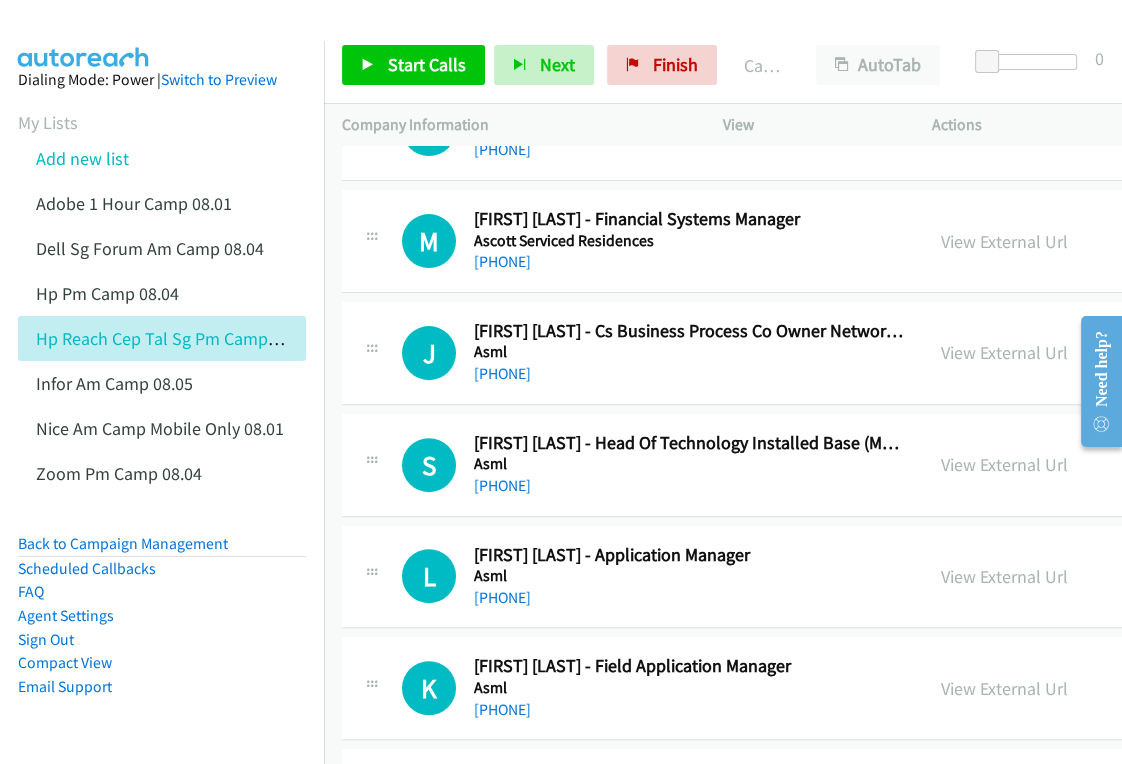 scroll, scrollTop: 19118, scrollLeft: 0, axis: vertical 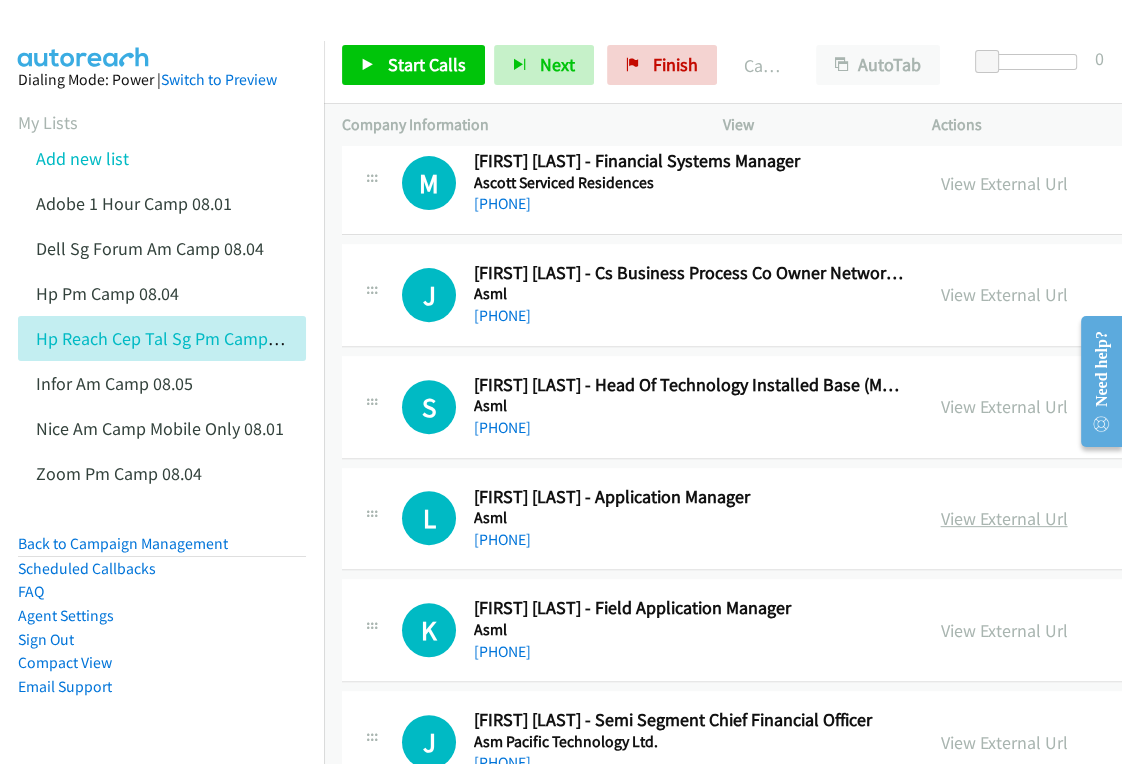 click on "View External Url" at bounding box center (1004, 518) 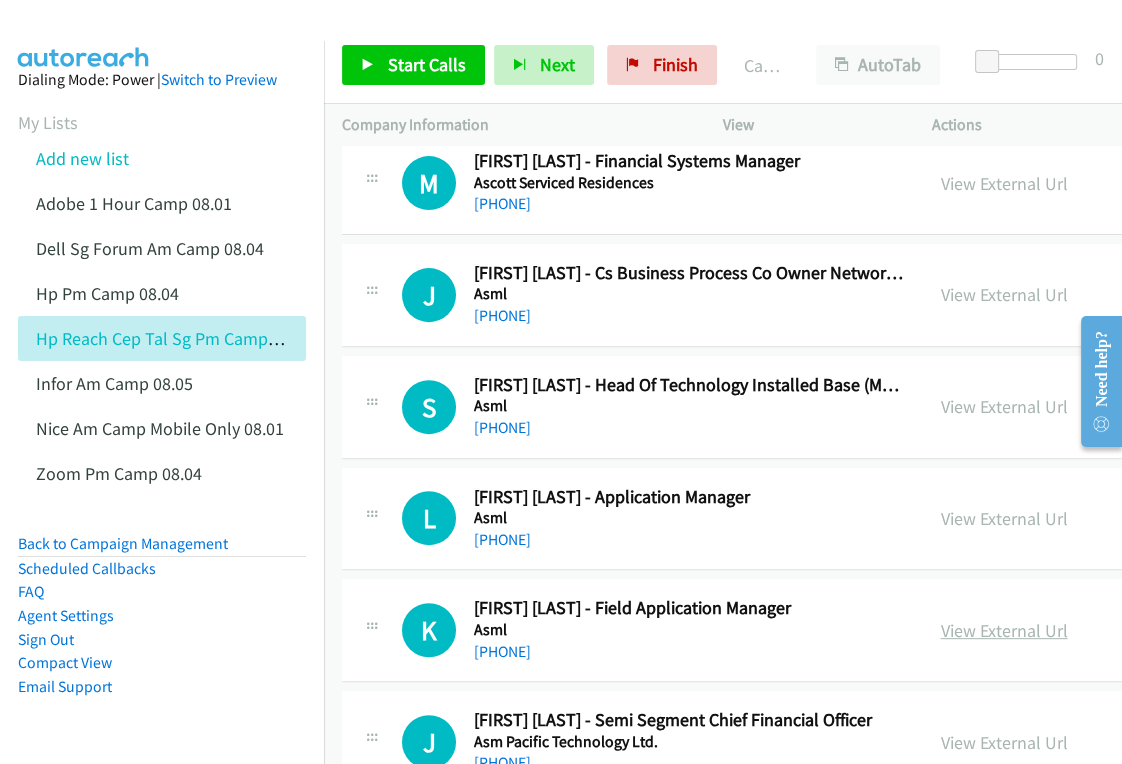 click on "View External Url" at bounding box center [1004, 630] 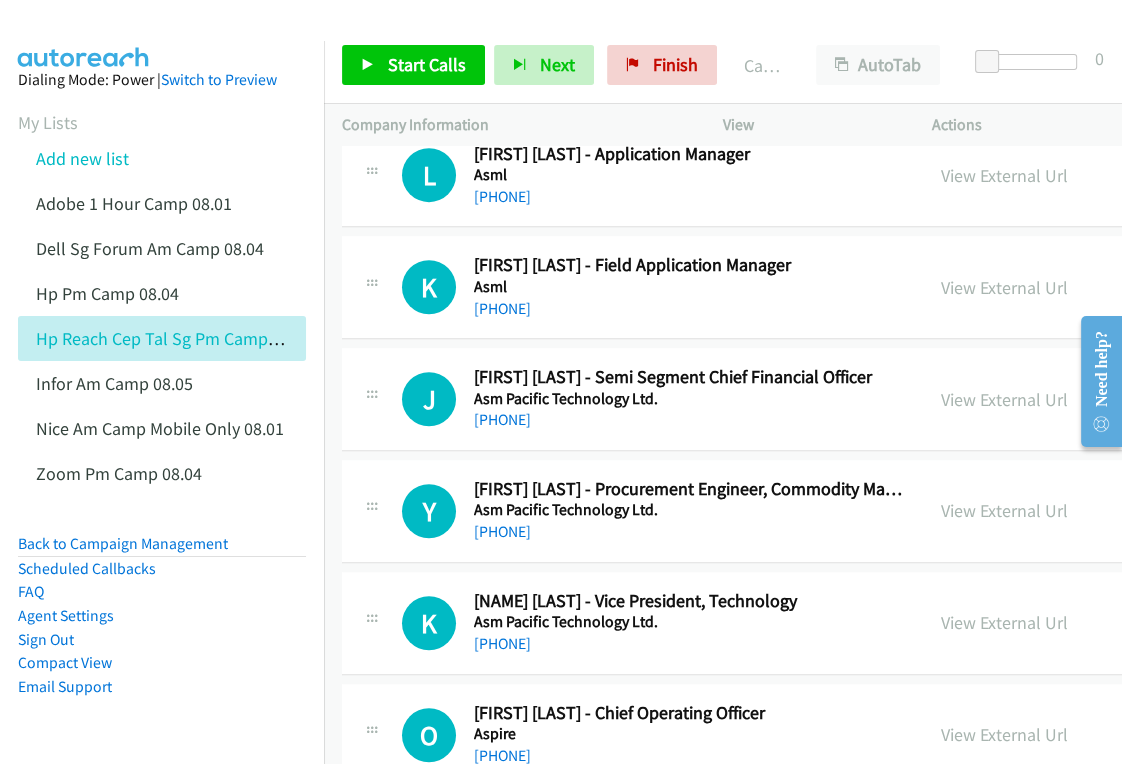scroll, scrollTop: 19481, scrollLeft: 0, axis: vertical 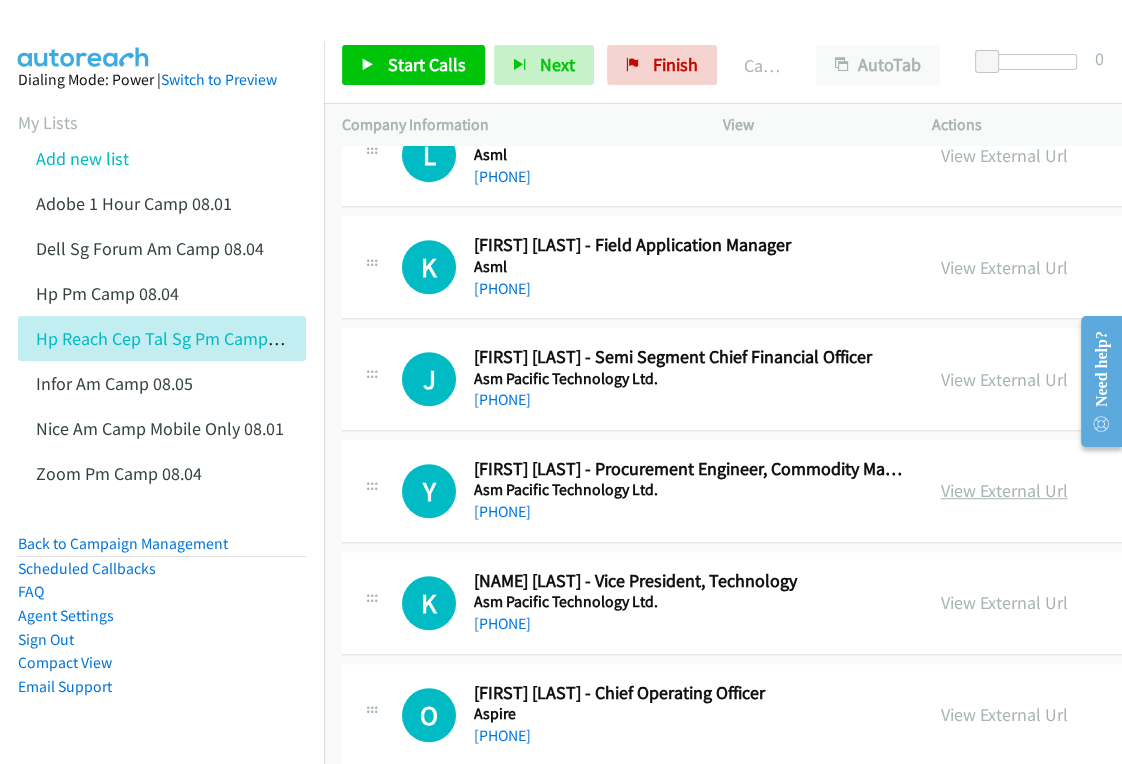 click on "View External Url" at bounding box center (1004, 490) 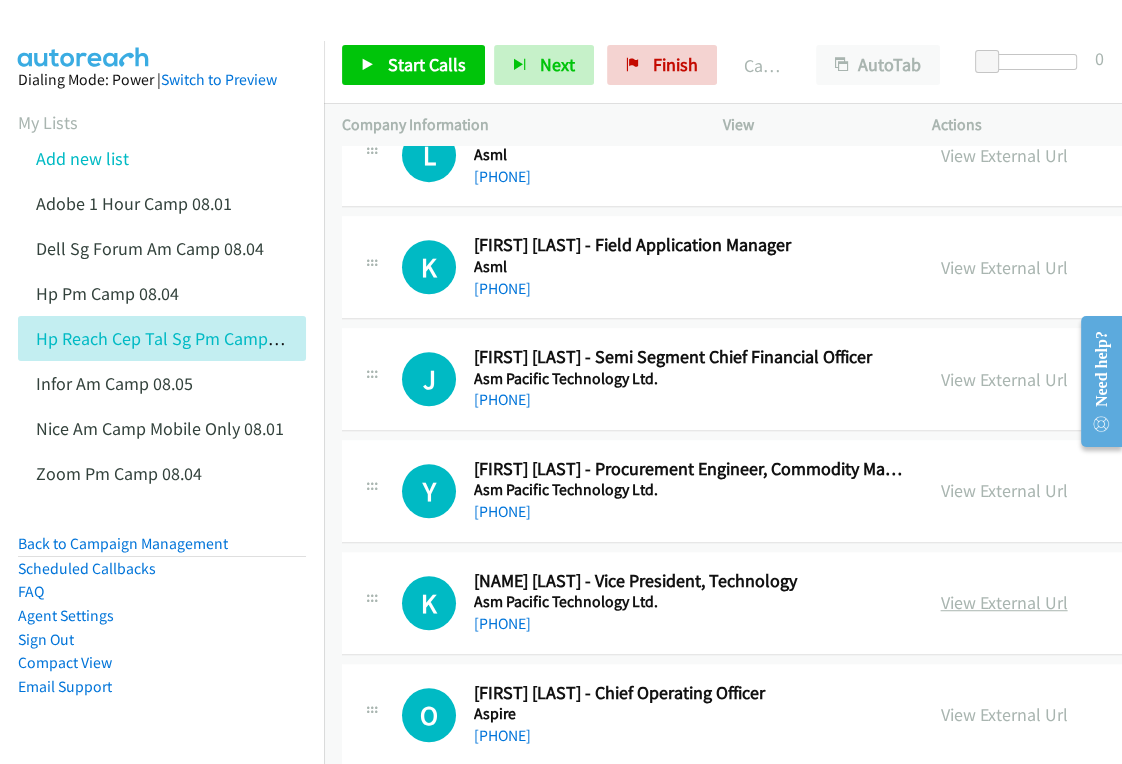 click on "View External Url" at bounding box center [1004, 602] 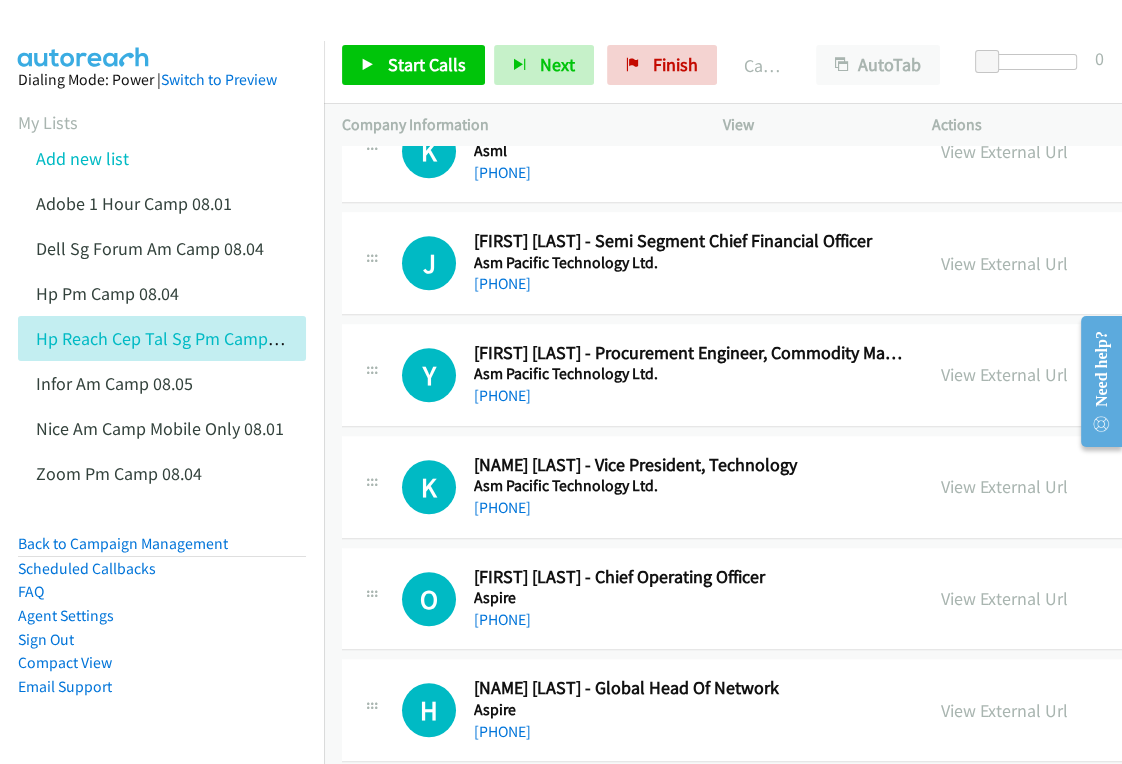 scroll, scrollTop: 19663, scrollLeft: 0, axis: vertical 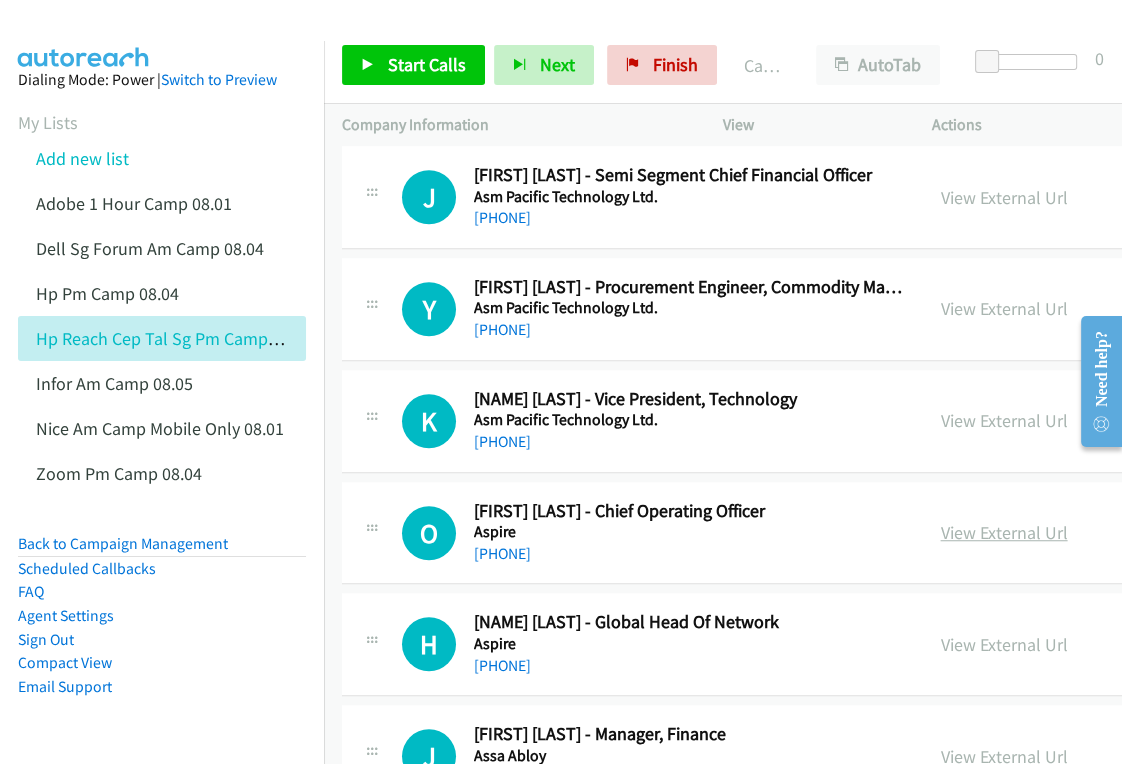 click on "View External Url" at bounding box center [1004, 532] 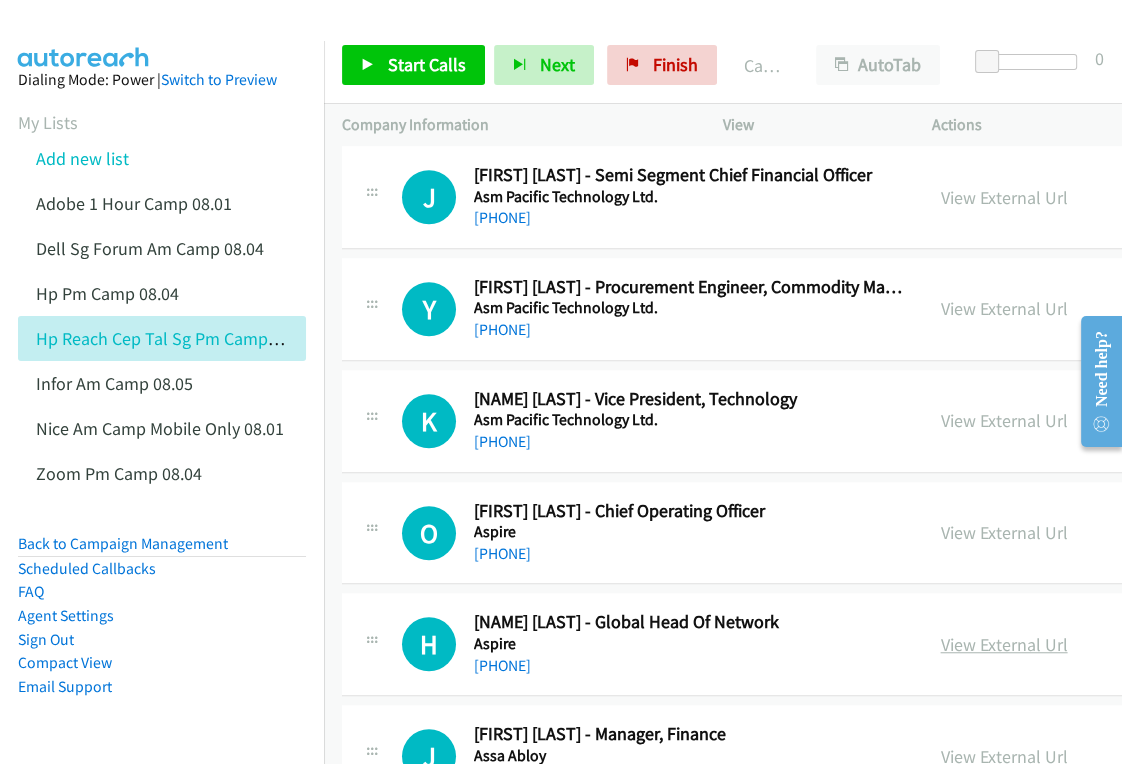click on "View External Url" at bounding box center [1004, 644] 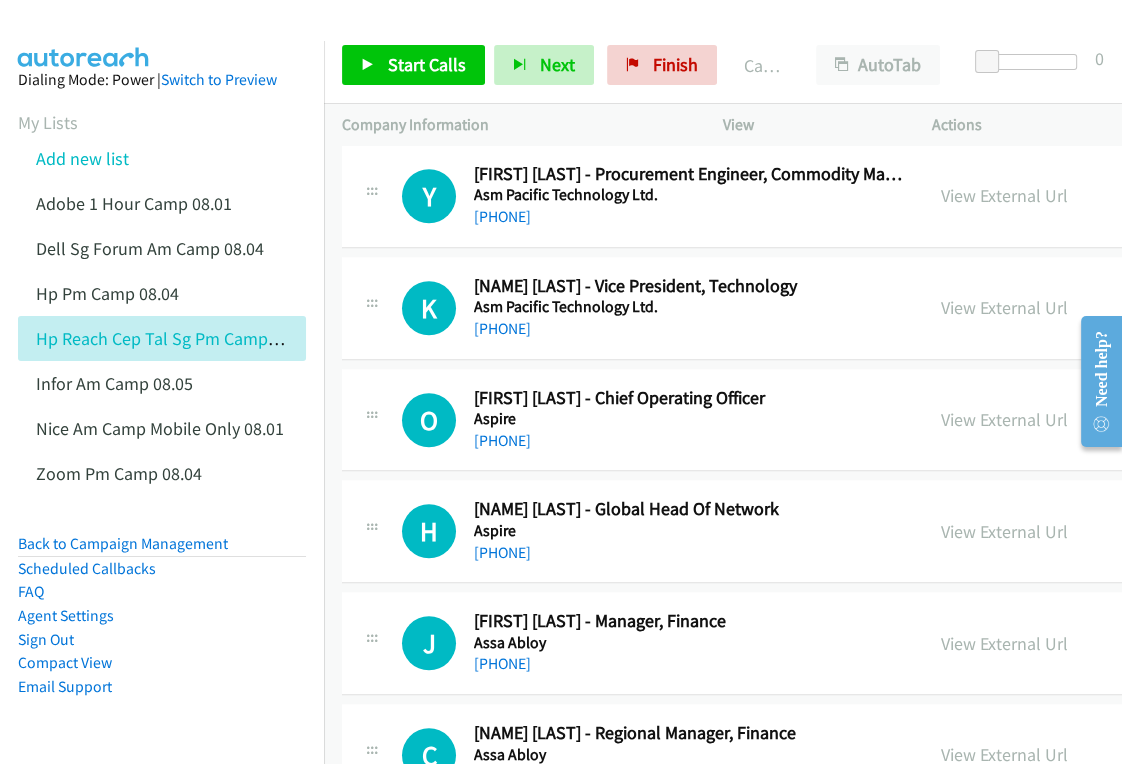 scroll, scrollTop: 19845, scrollLeft: 0, axis: vertical 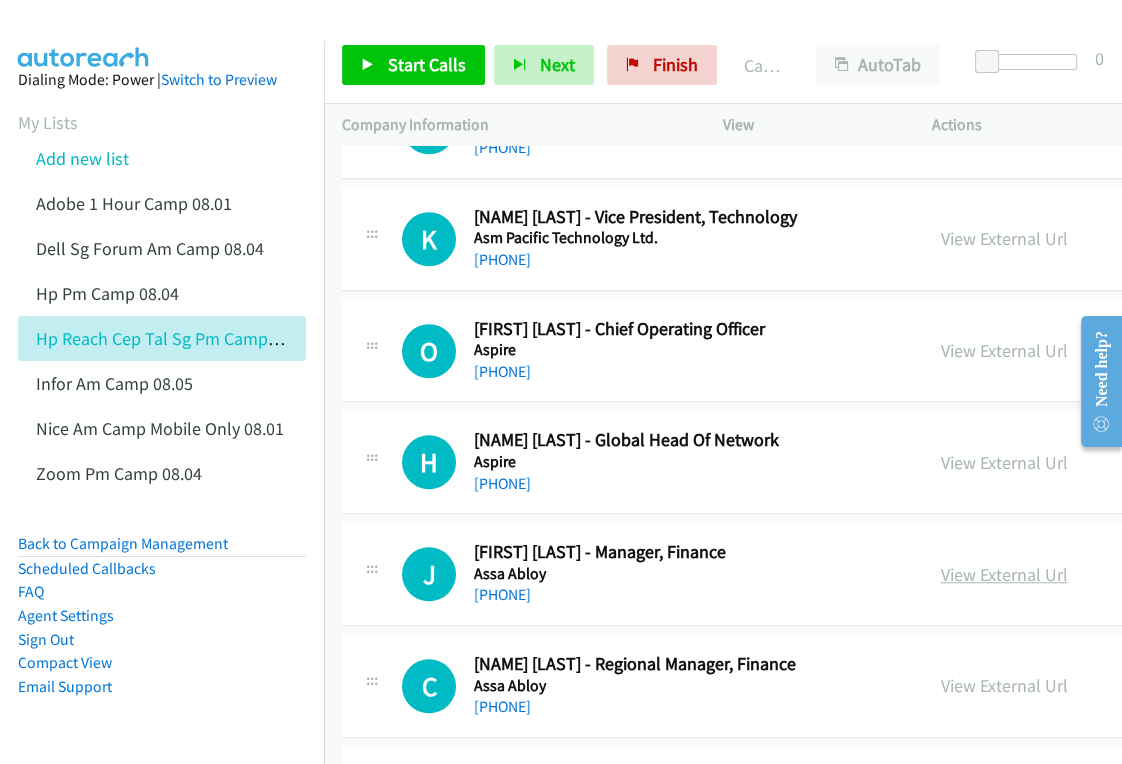 click on "View External Url" at bounding box center (1004, 574) 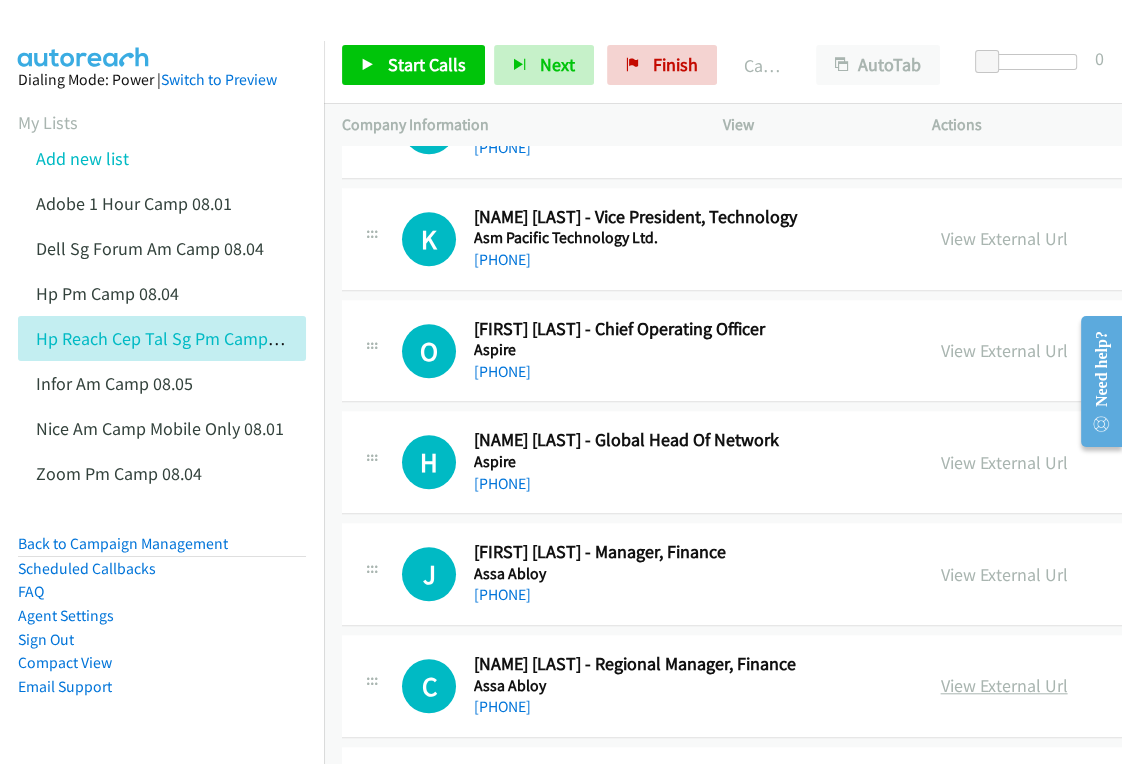 click on "View External Url" at bounding box center (1004, 685) 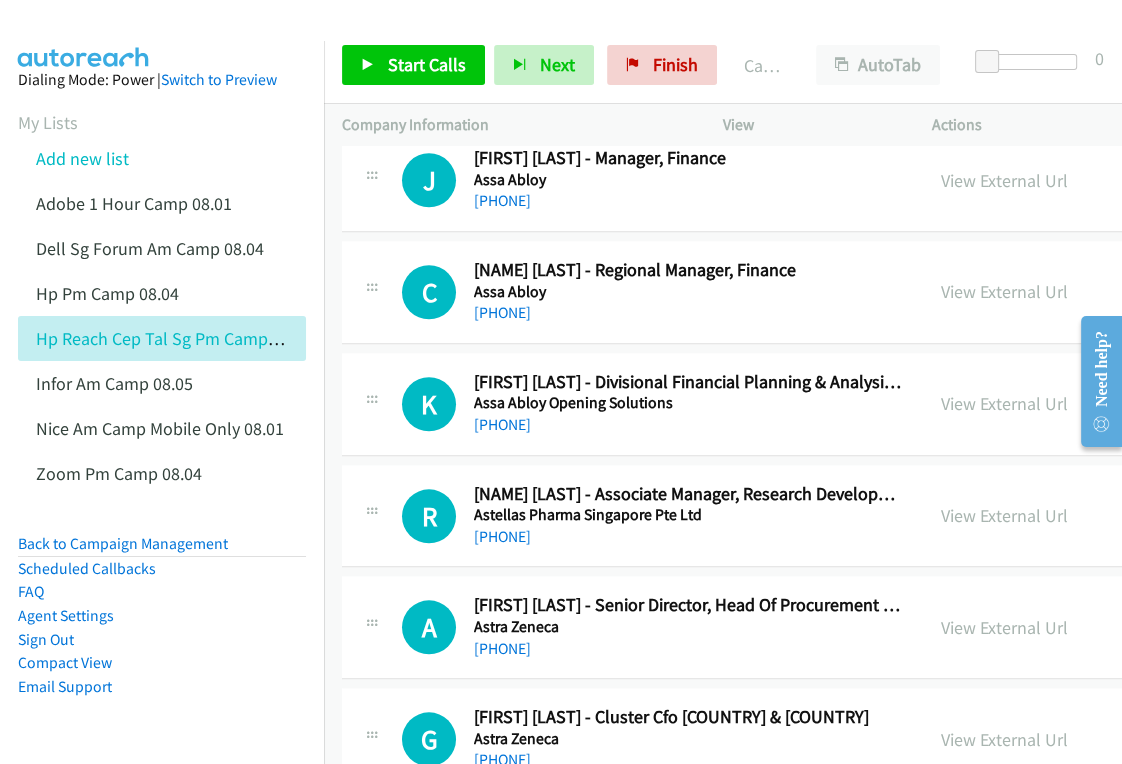 scroll, scrollTop: 20300, scrollLeft: 0, axis: vertical 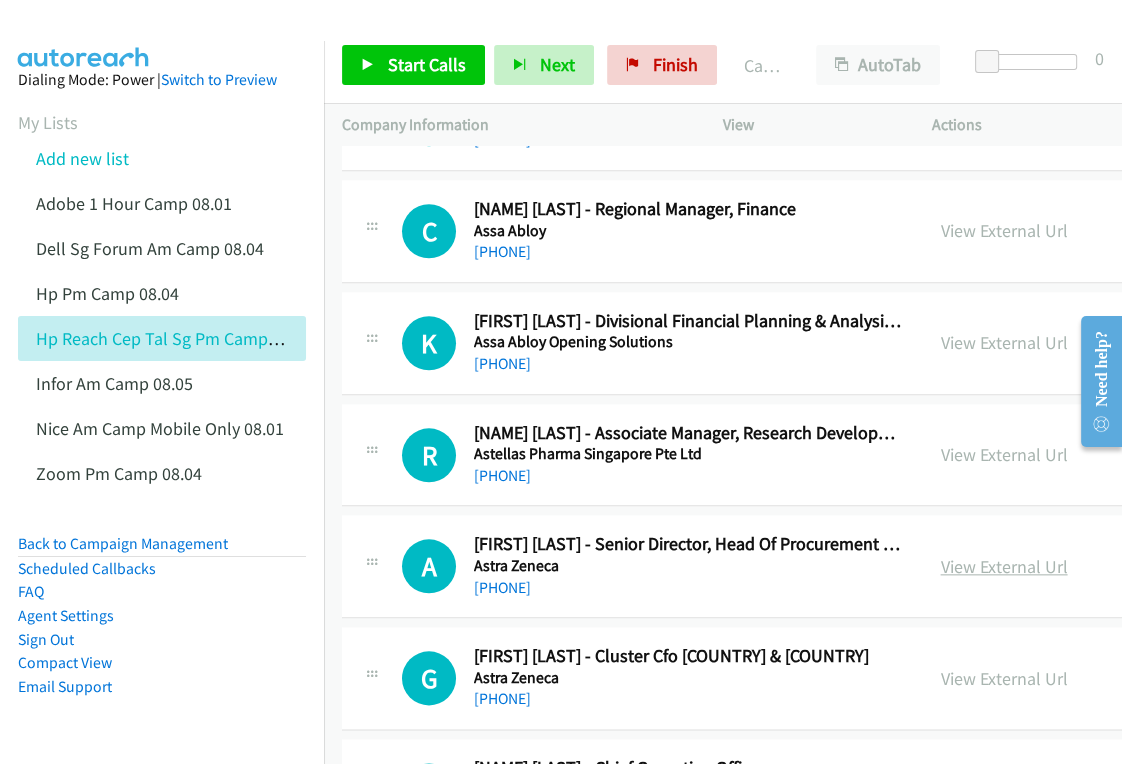 click on "View External Url" at bounding box center (1004, 566) 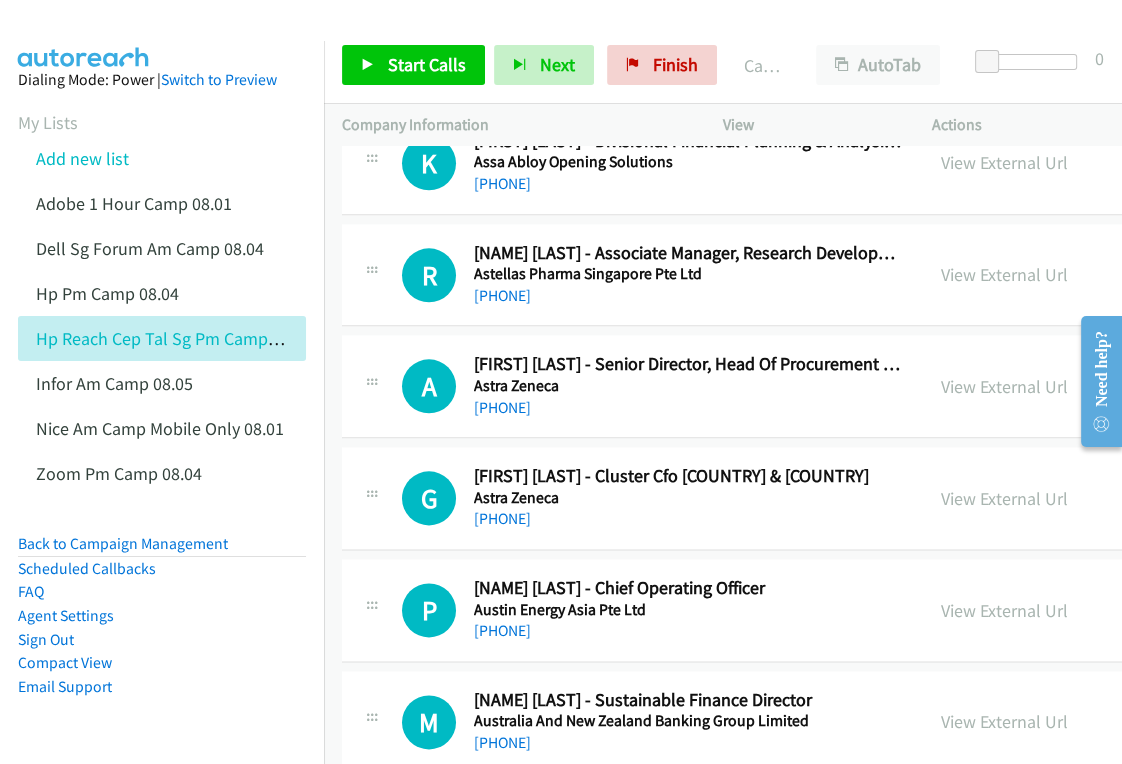scroll, scrollTop: 20481, scrollLeft: 0, axis: vertical 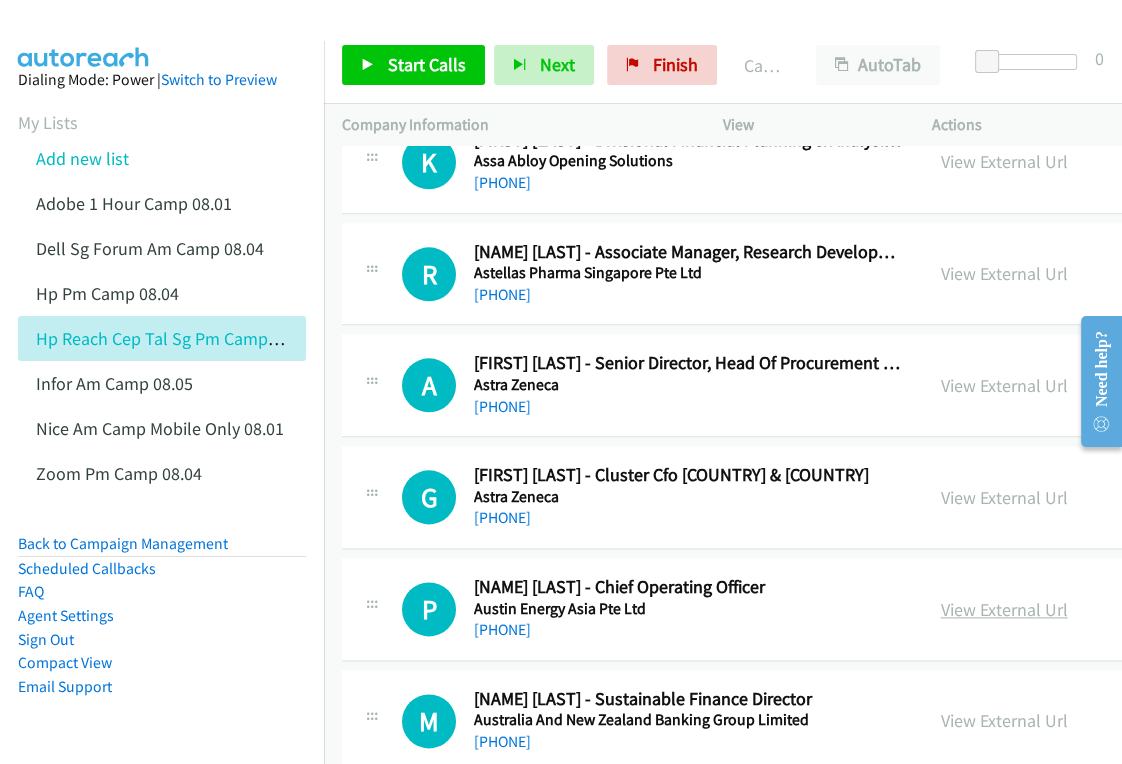 click on "View External Url" at bounding box center (1004, 609) 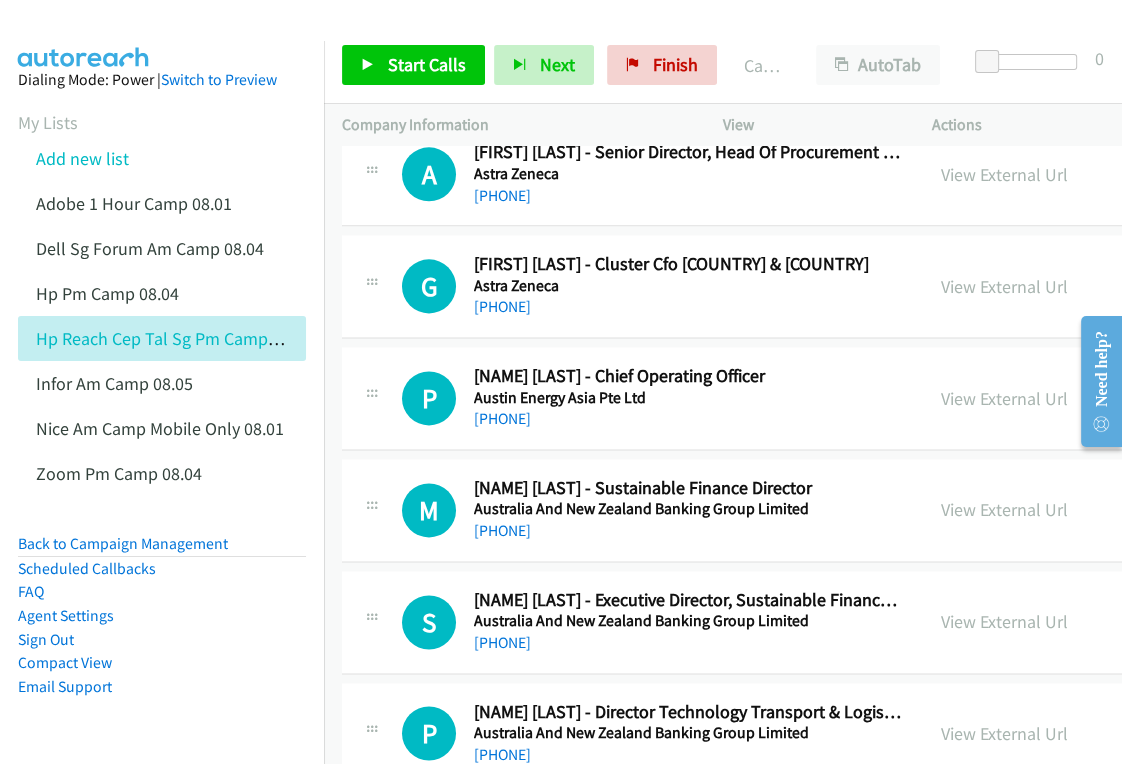 scroll, scrollTop: 20754, scrollLeft: 0, axis: vertical 